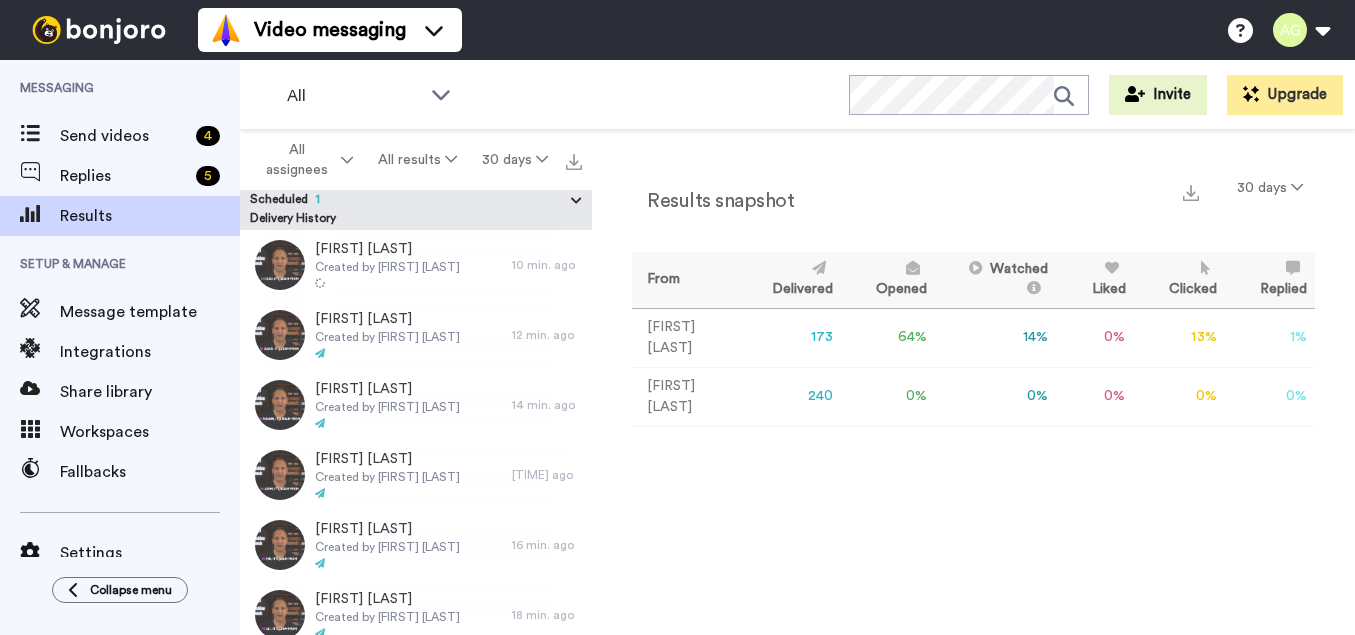 scroll, scrollTop: 0, scrollLeft: 0, axis: both 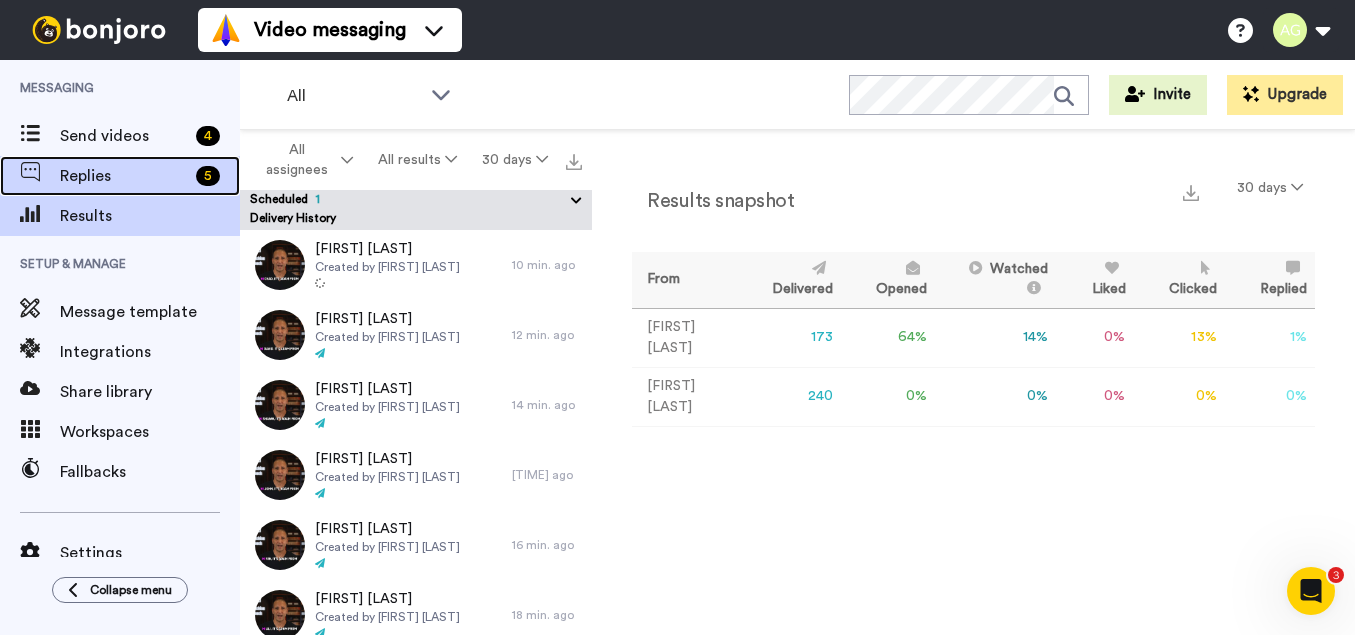 click on "Replies" at bounding box center [124, 176] 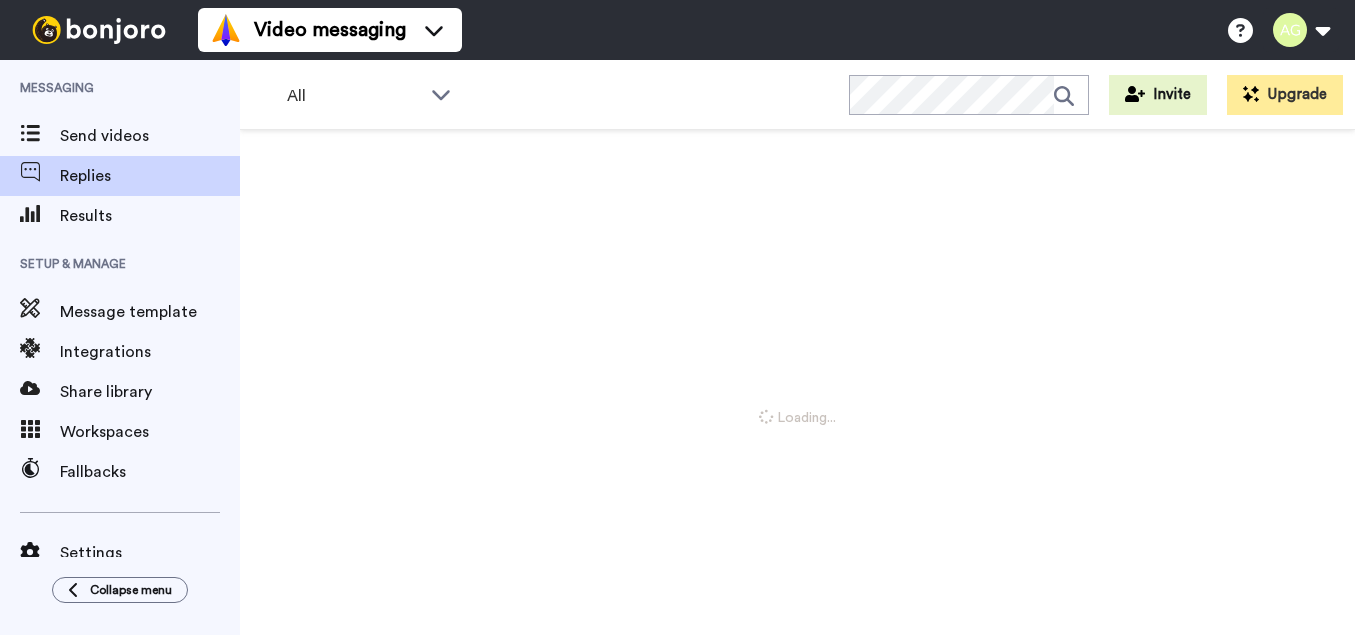 scroll, scrollTop: 0, scrollLeft: 0, axis: both 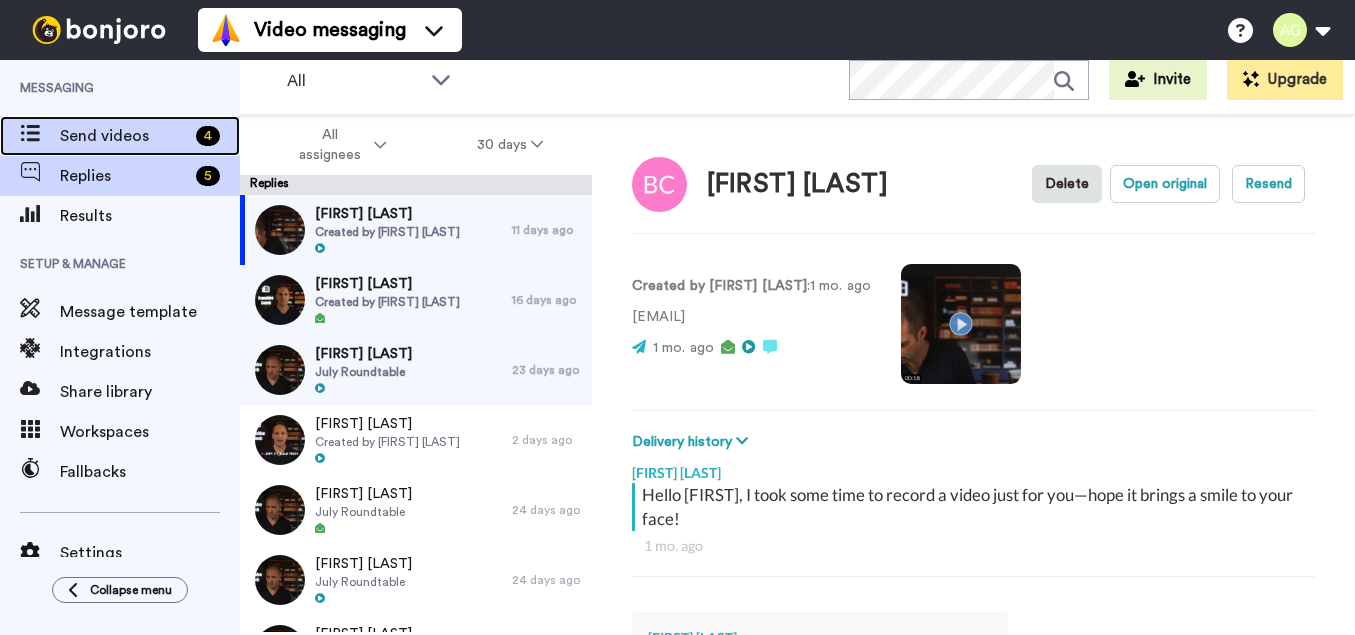 click on "Send videos" at bounding box center (124, 136) 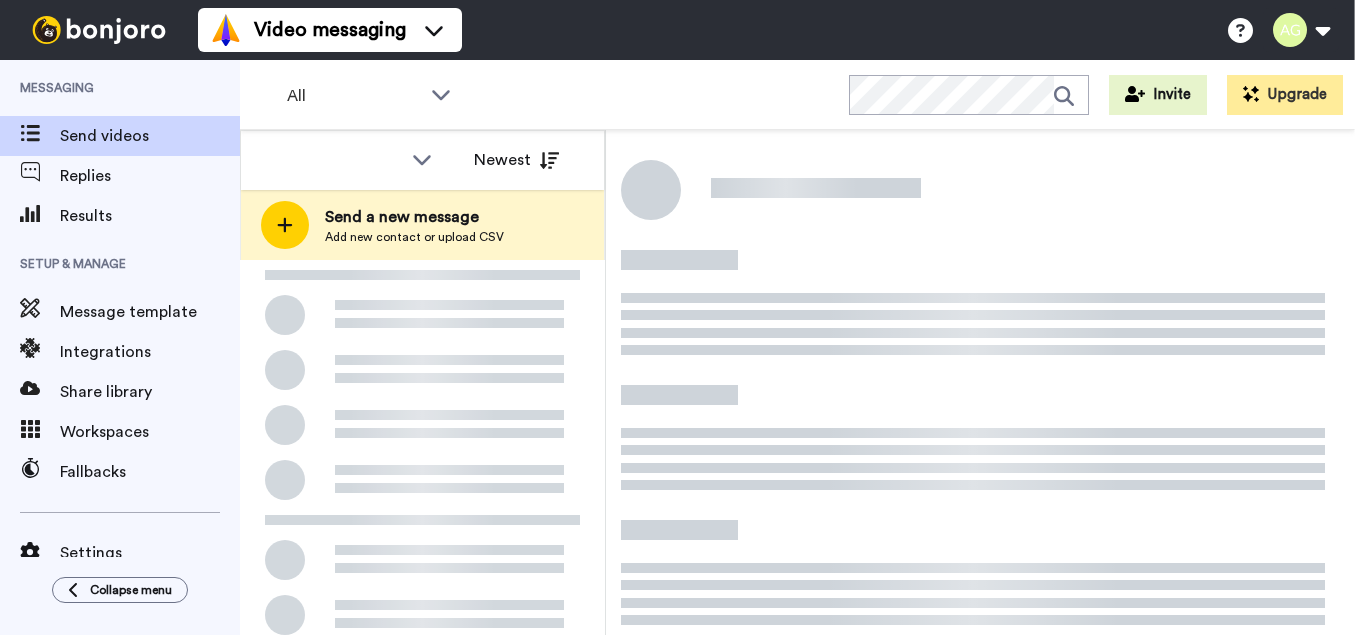 scroll, scrollTop: 0, scrollLeft: 0, axis: both 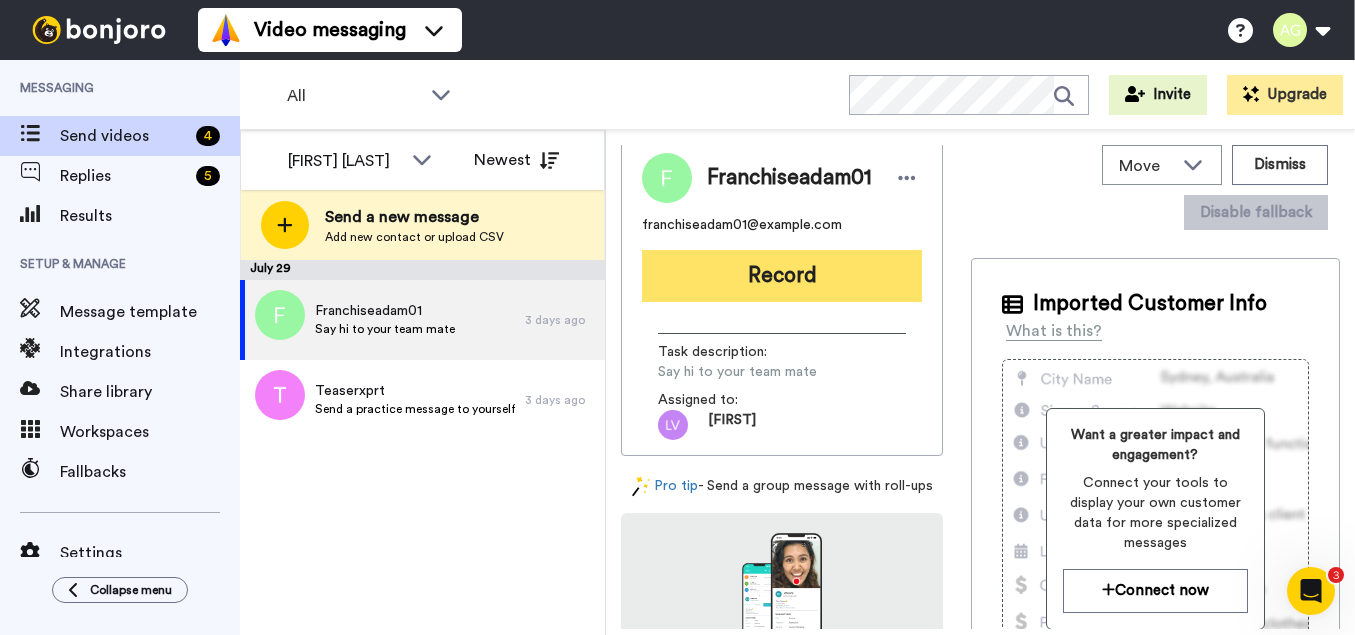 click on "Record" at bounding box center (782, 276) 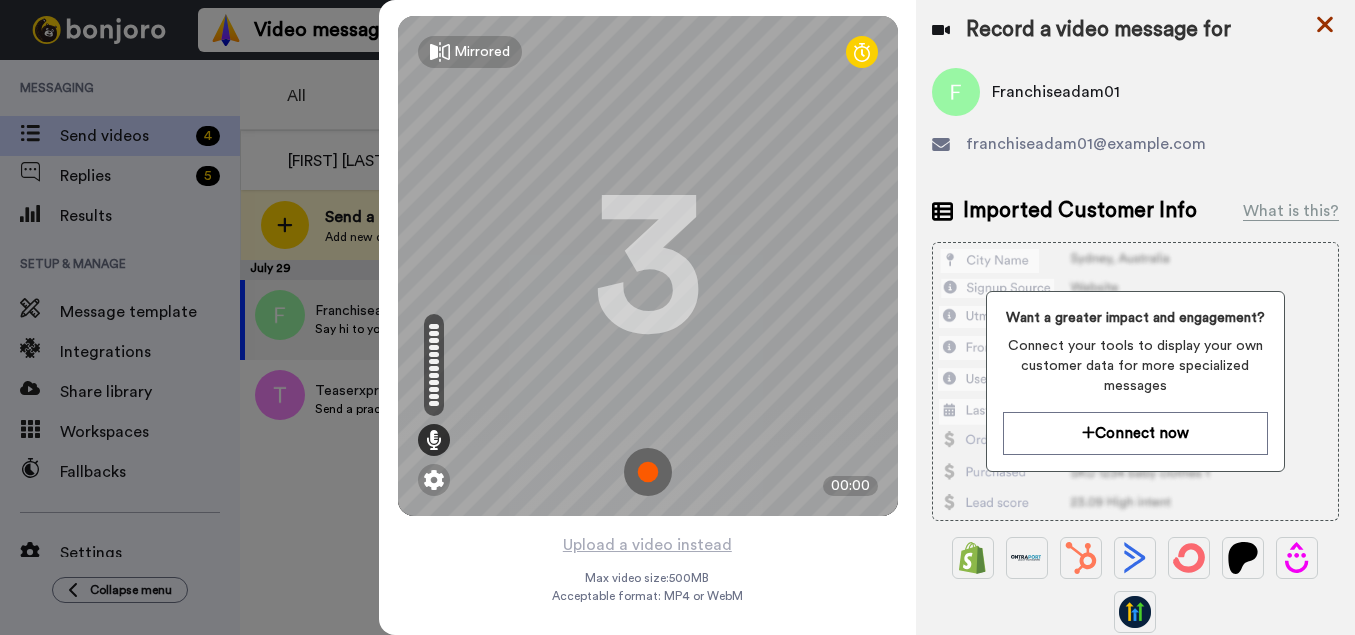 click 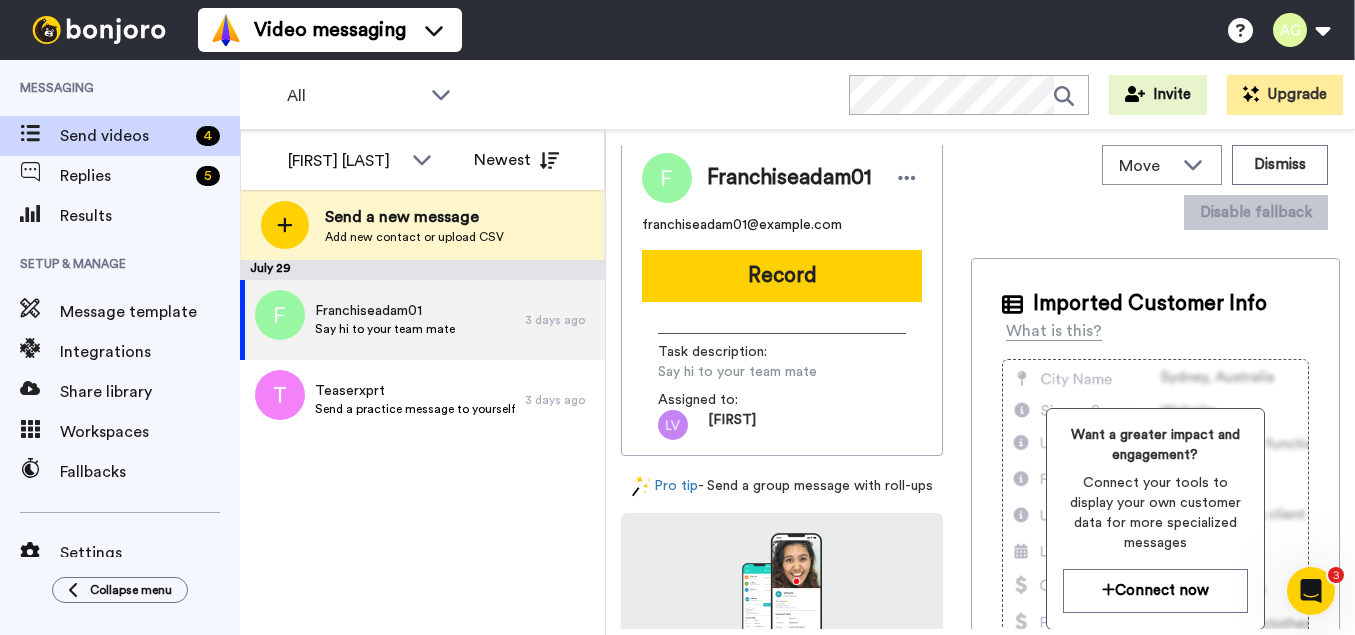 scroll, scrollTop: 0, scrollLeft: 0, axis: both 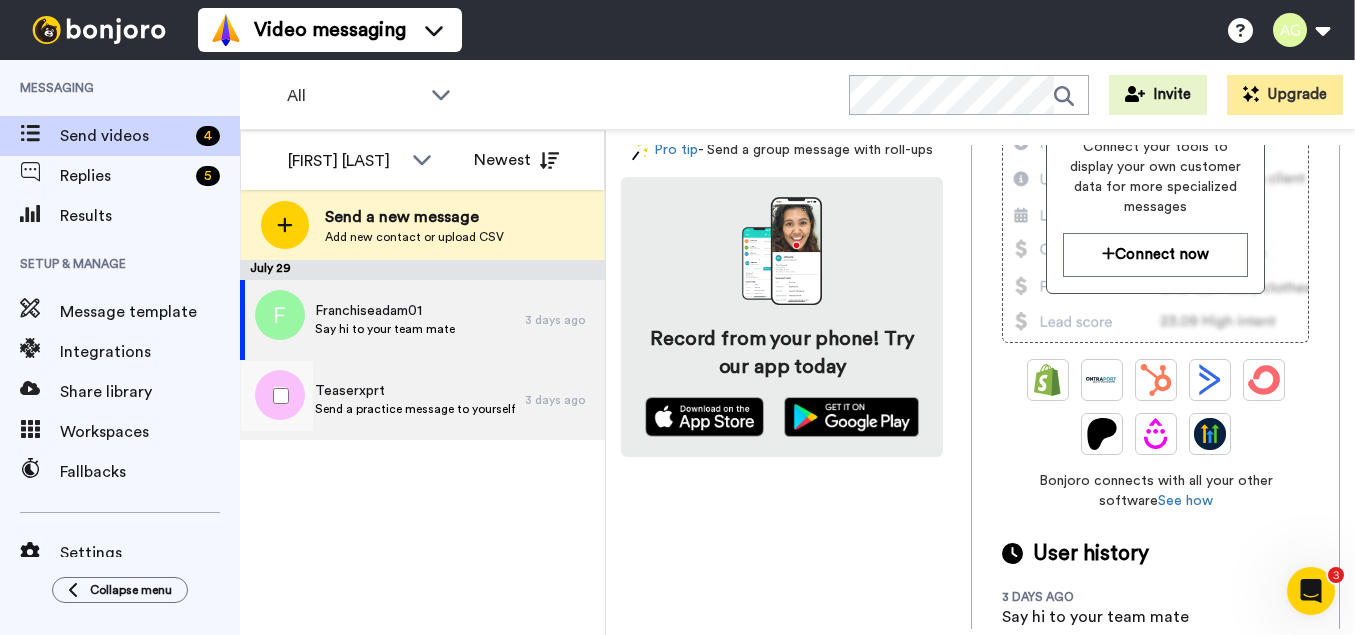 click on "Teaserxprt Send a practice message to yourself" at bounding box center [382, 400] 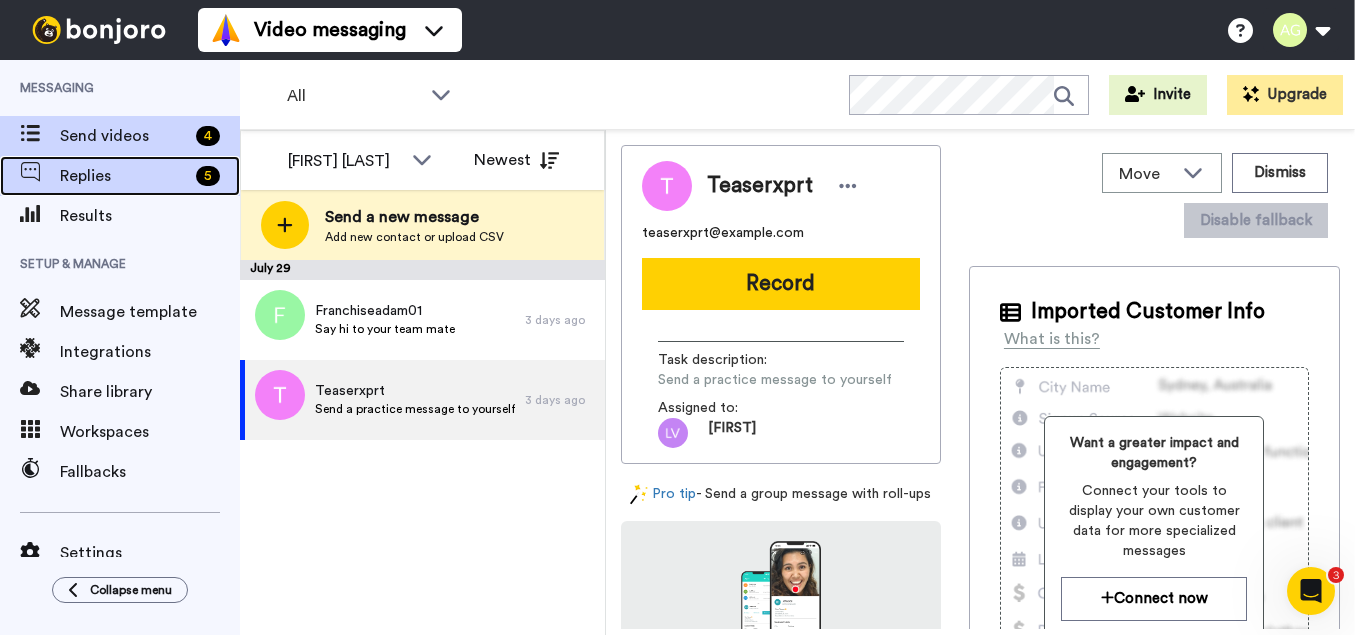 click on "Replies" at bounding box center (124, 176) 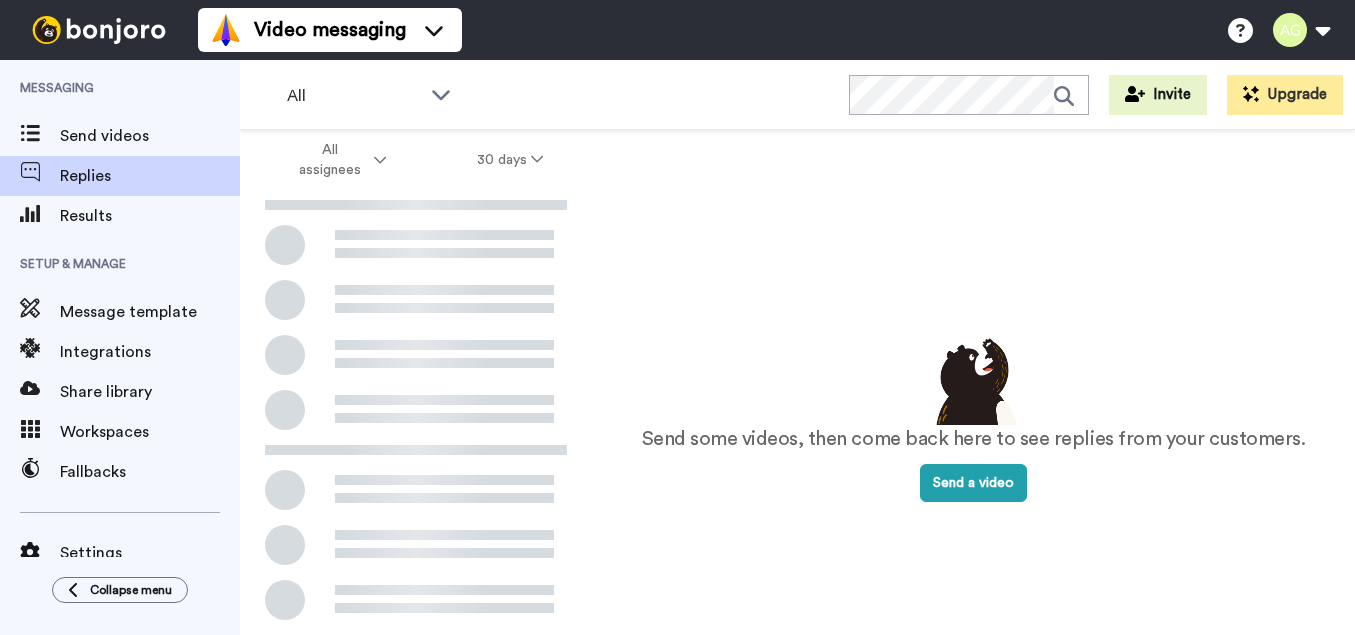 scroll, scrollTop: 0, scrollLeft: 0, axis: both 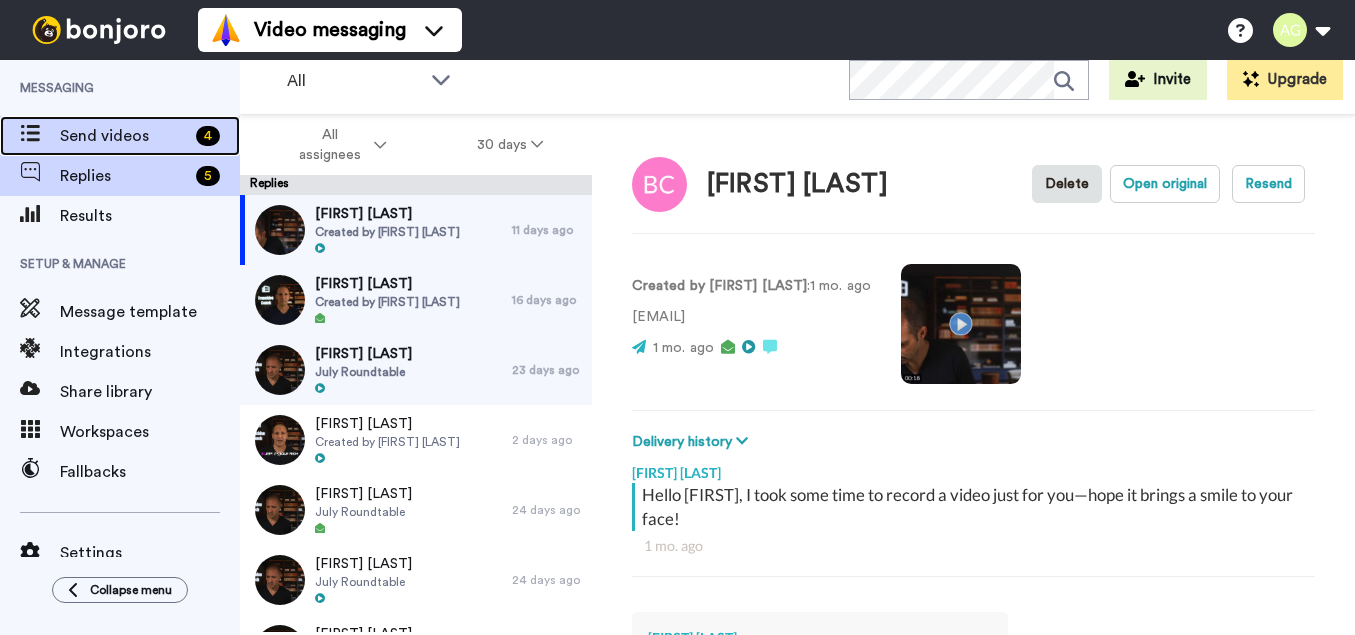 click on "Send videos" at bounding box center [124, 136] 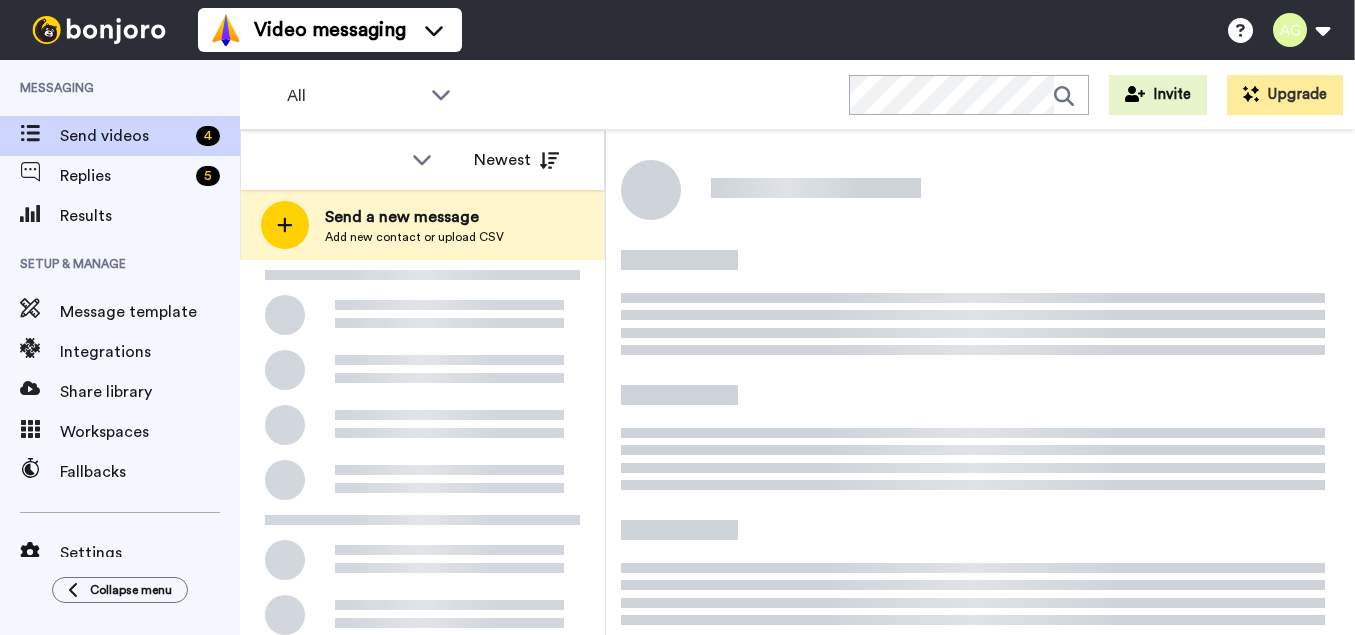 scroll, scrollTop: 0, scrollLeft: 0, axis: both 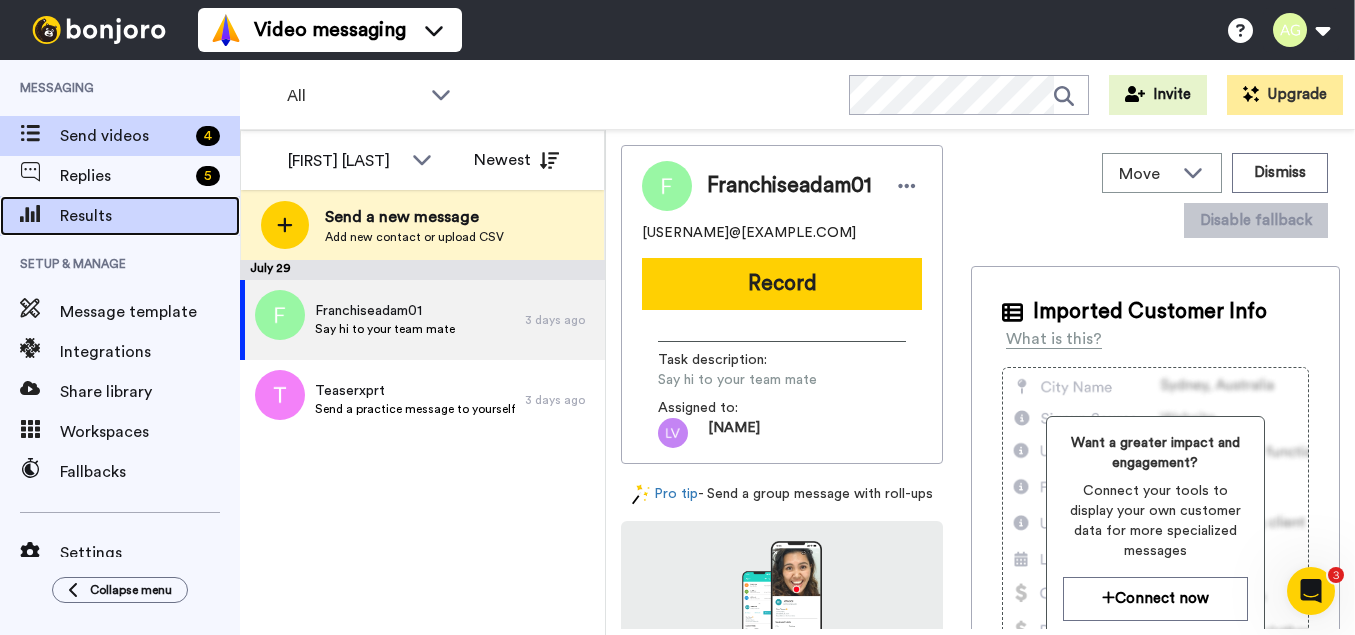 click on "Results" at bounding box center (150, 216) 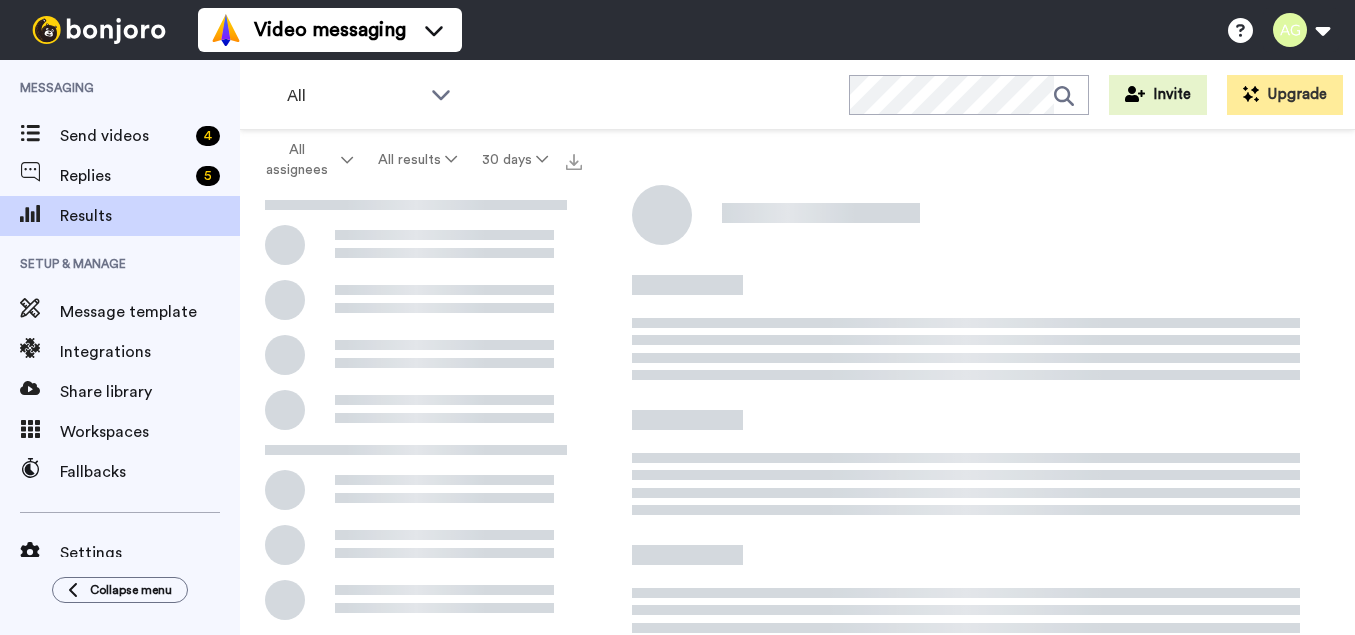scroll, scrollTop: 0, scrollLeft: 0, axis: both 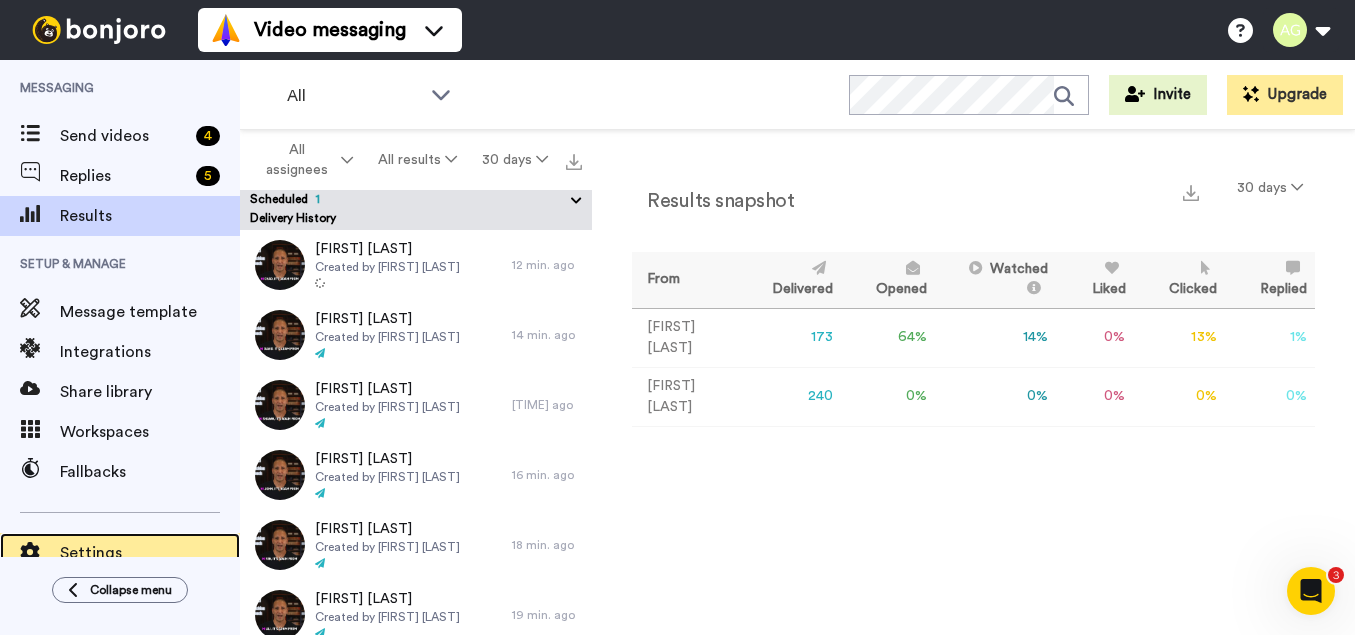 click on "Settings" at bounding box center [150, 553] 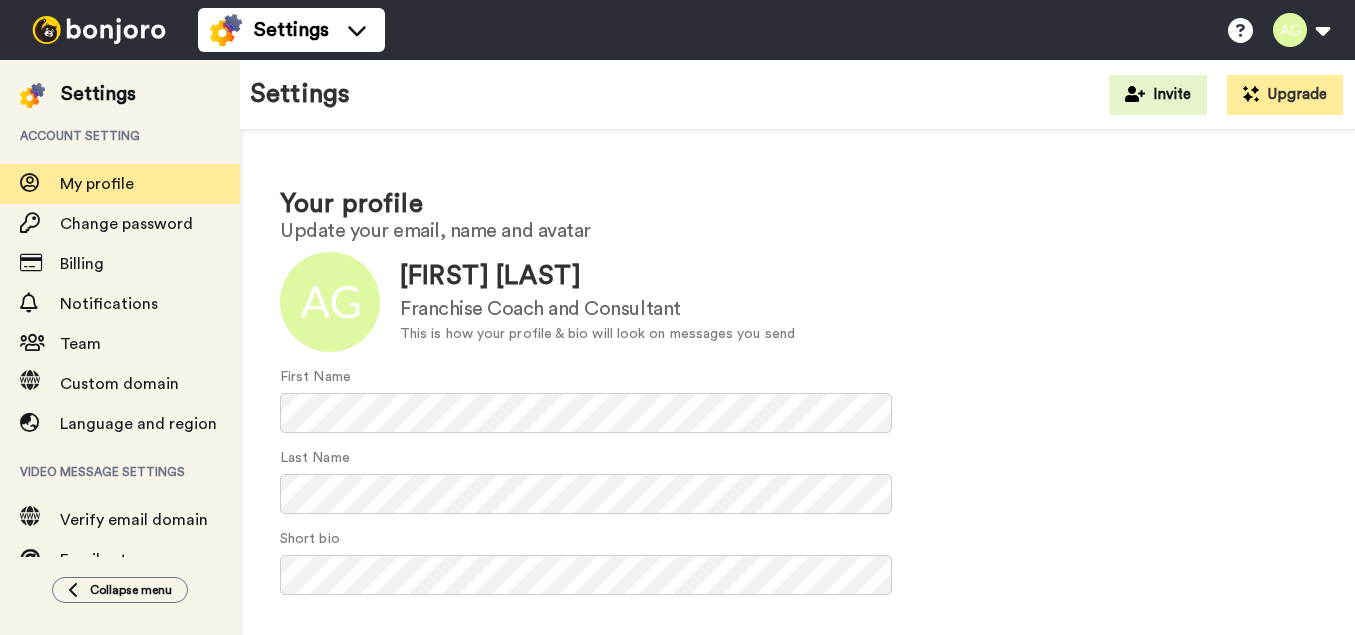 scroll, scrollTop: 0, scrollLeft: 0, axis: both 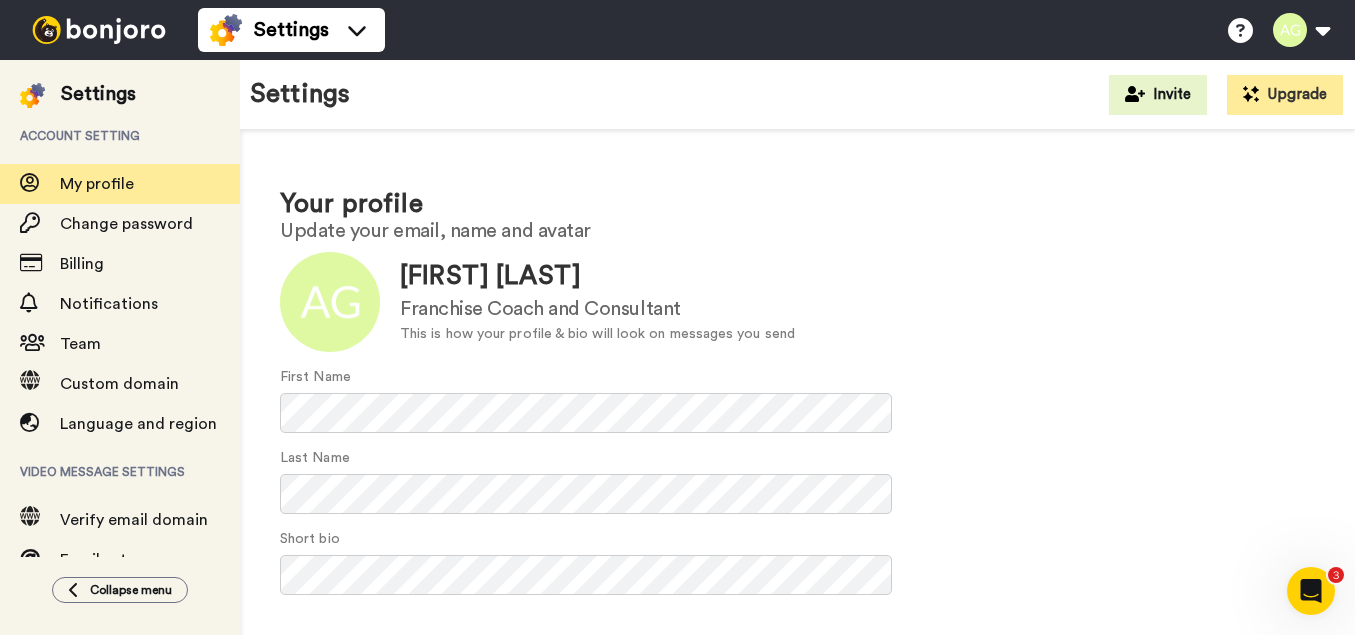 click on "Settings" at bounding box center (98, 94) 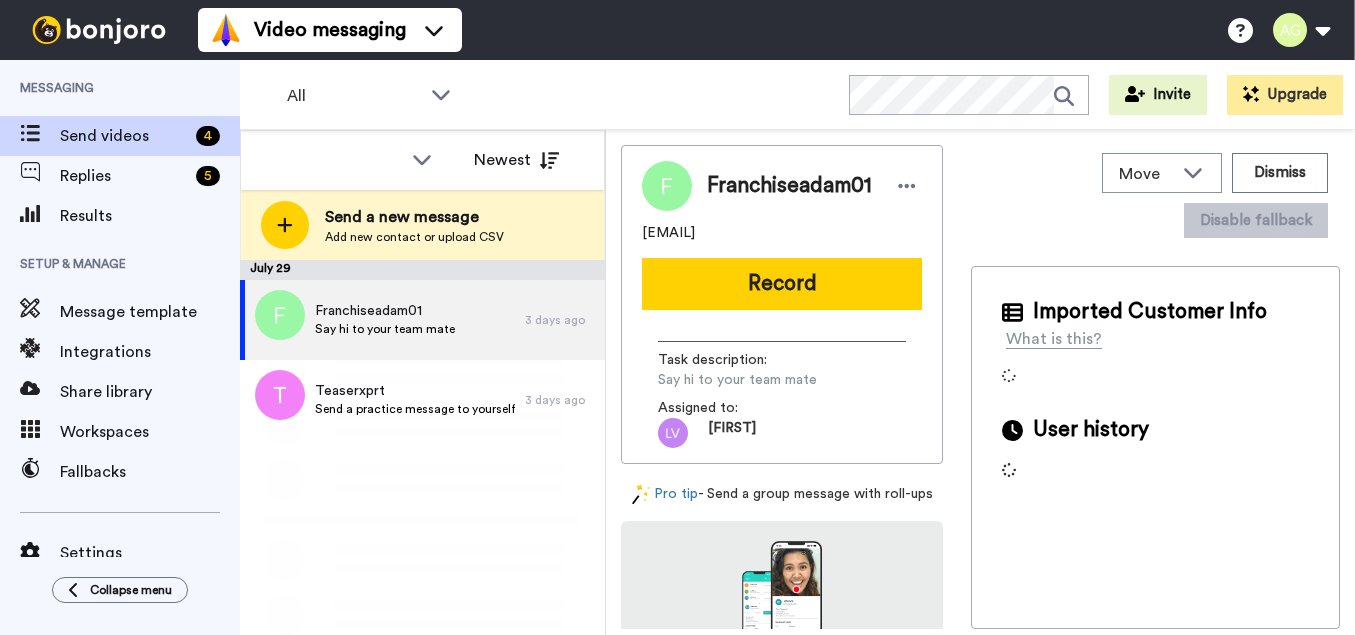 scroll, scrollTop: 0, scrollLeft: 0, axis: both 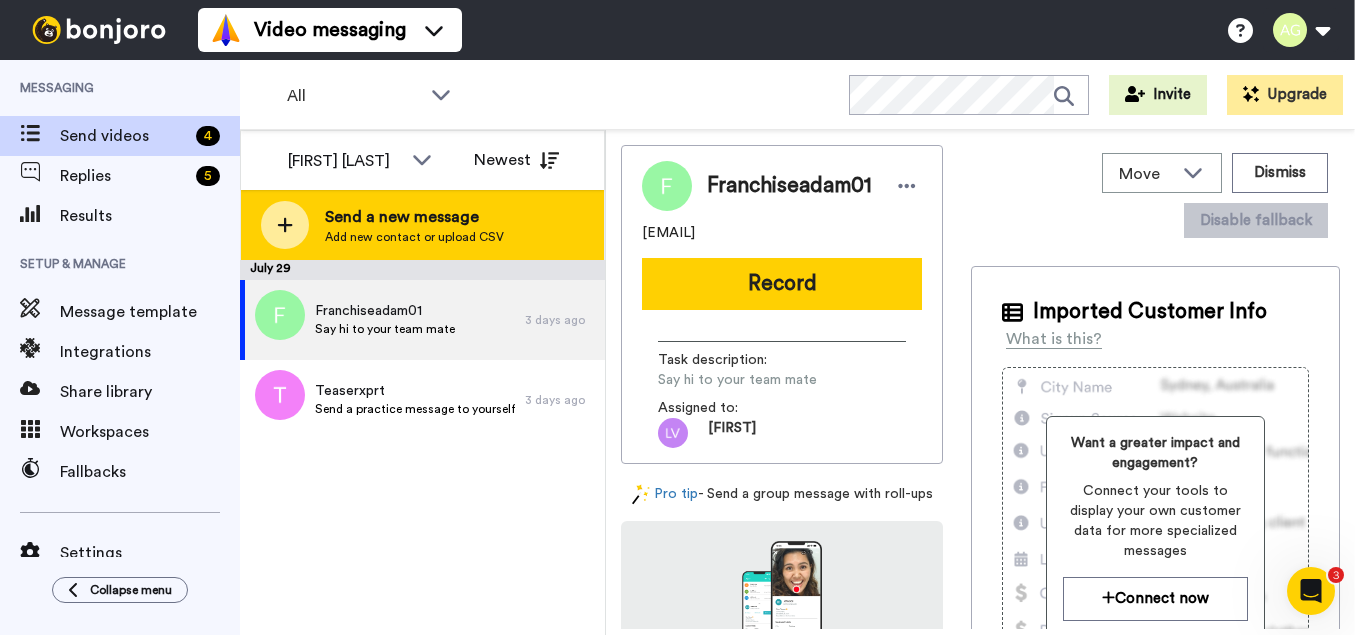 click on "Send a new message" at bounding box center [414, 217] 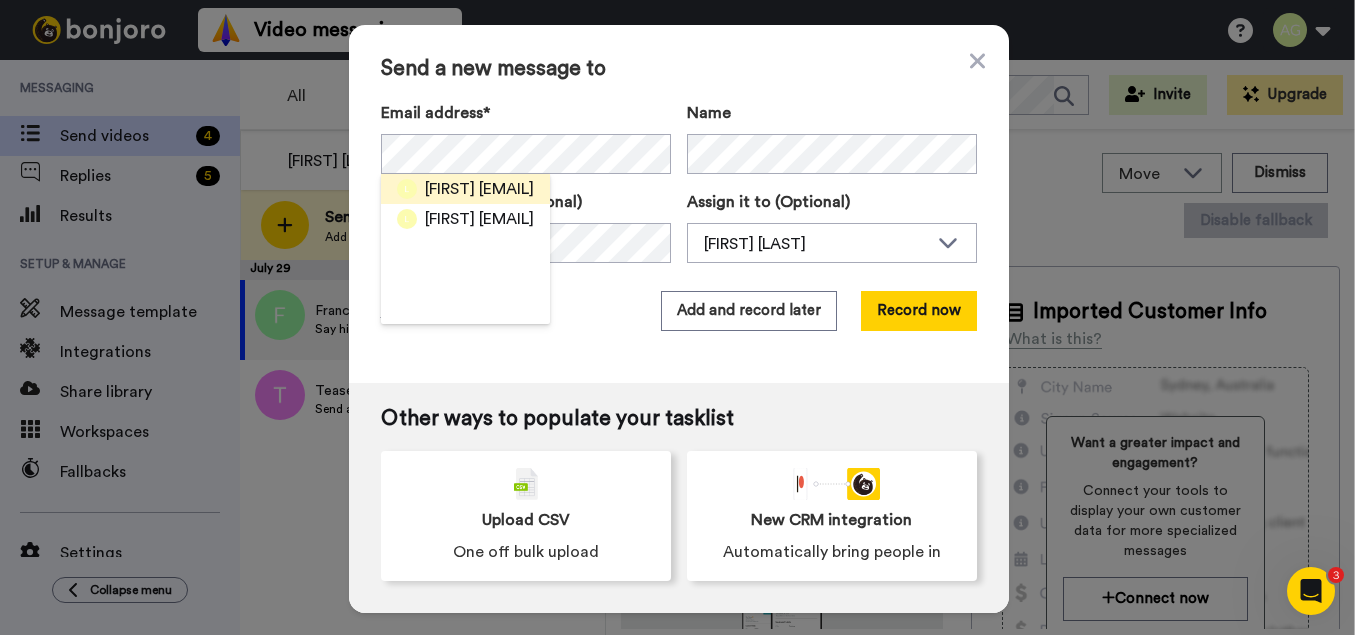 click on "<lpangilinan@franchisecoach.net>" at bounding box center (506, 189) 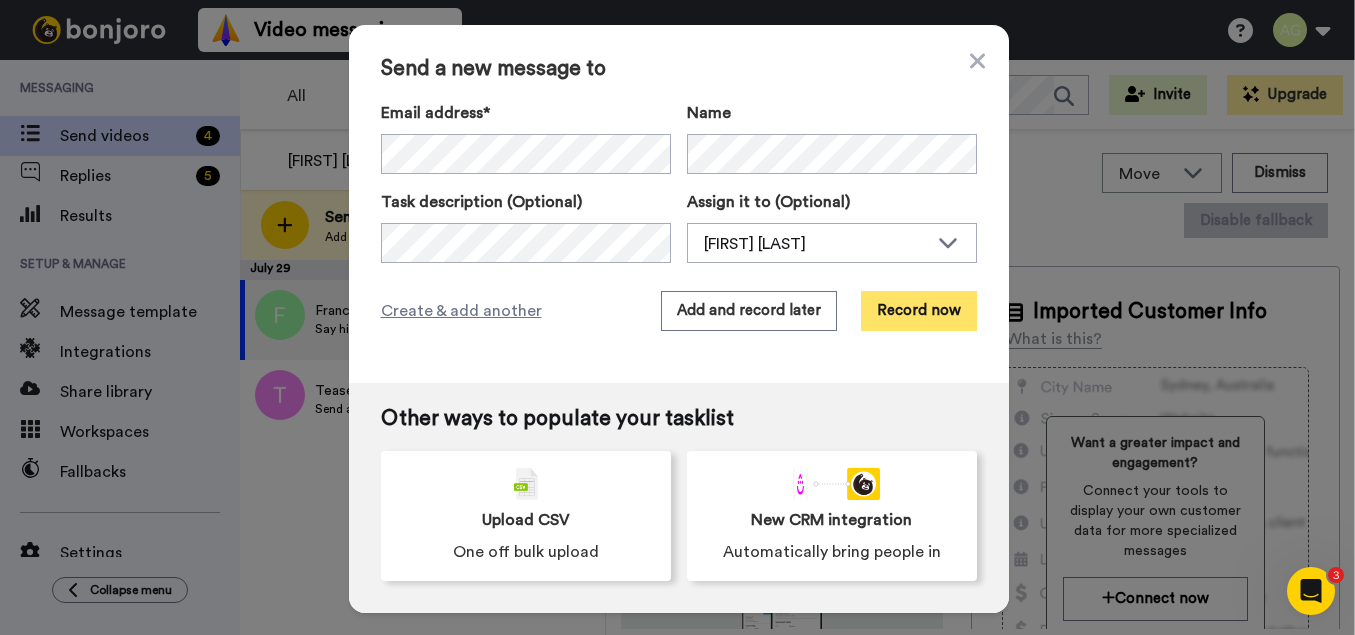 click on "Record now" at bounding box center (919, 311) 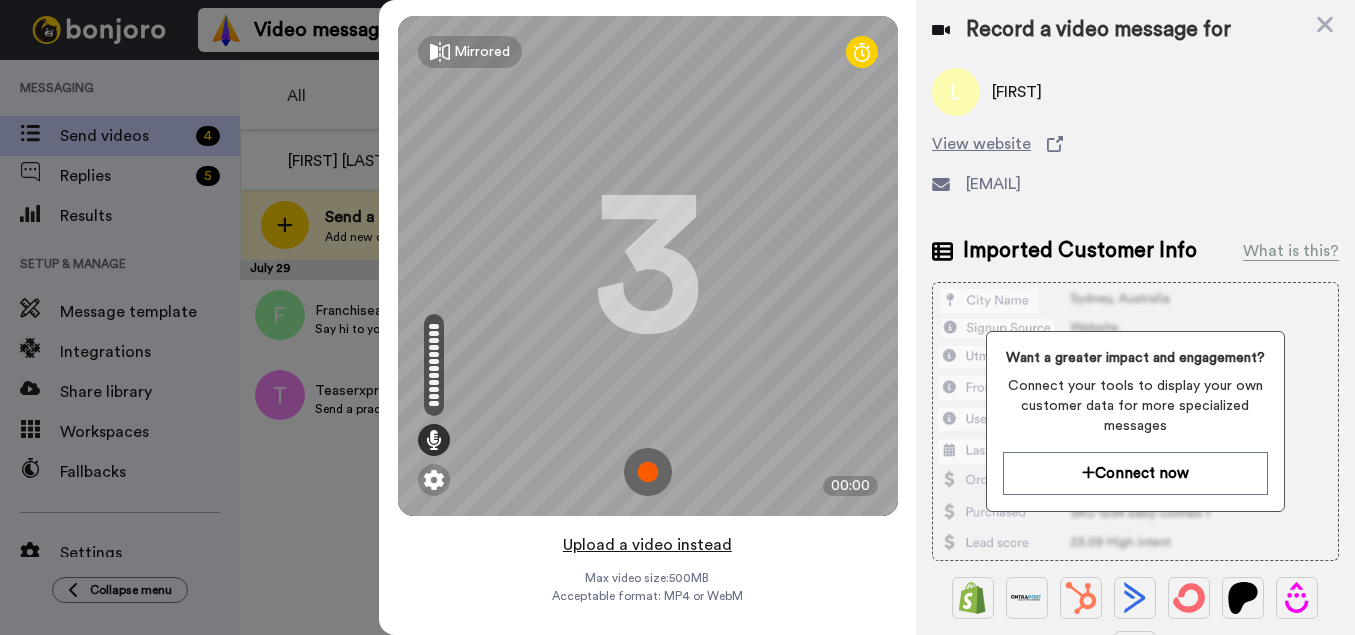 click on "Upload a video instead" at bounding box center (647, 545) 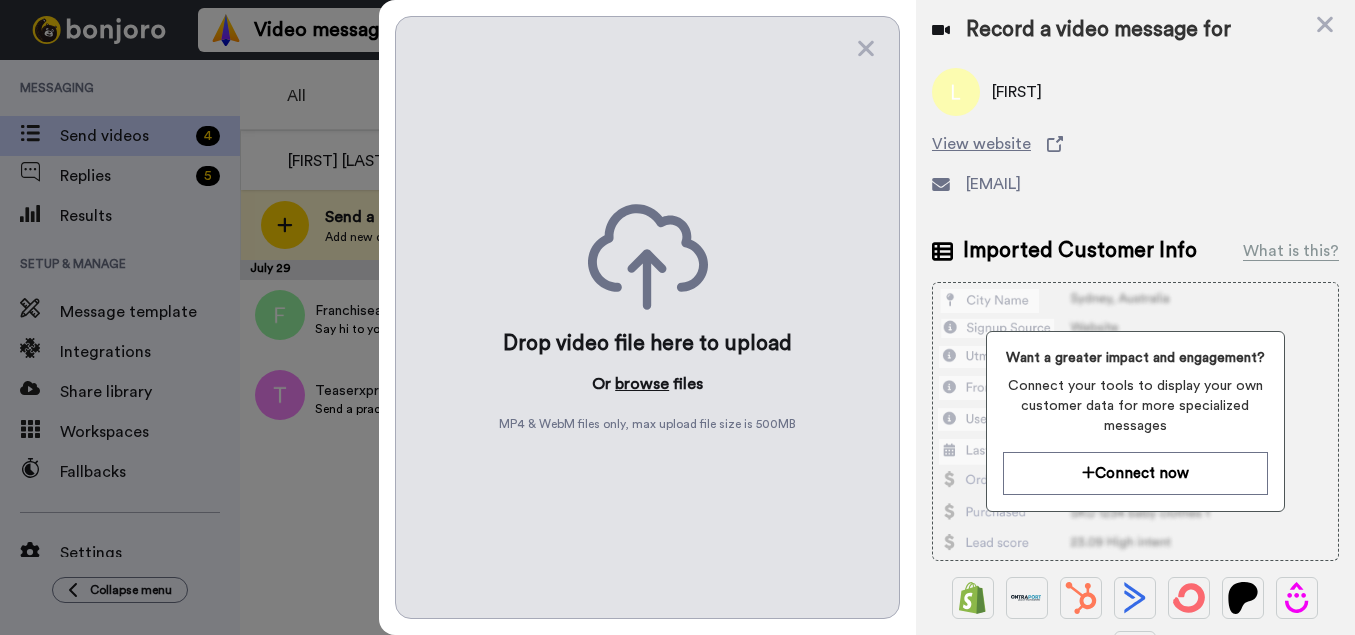 click on "browse" at bounding box center [642, 384] 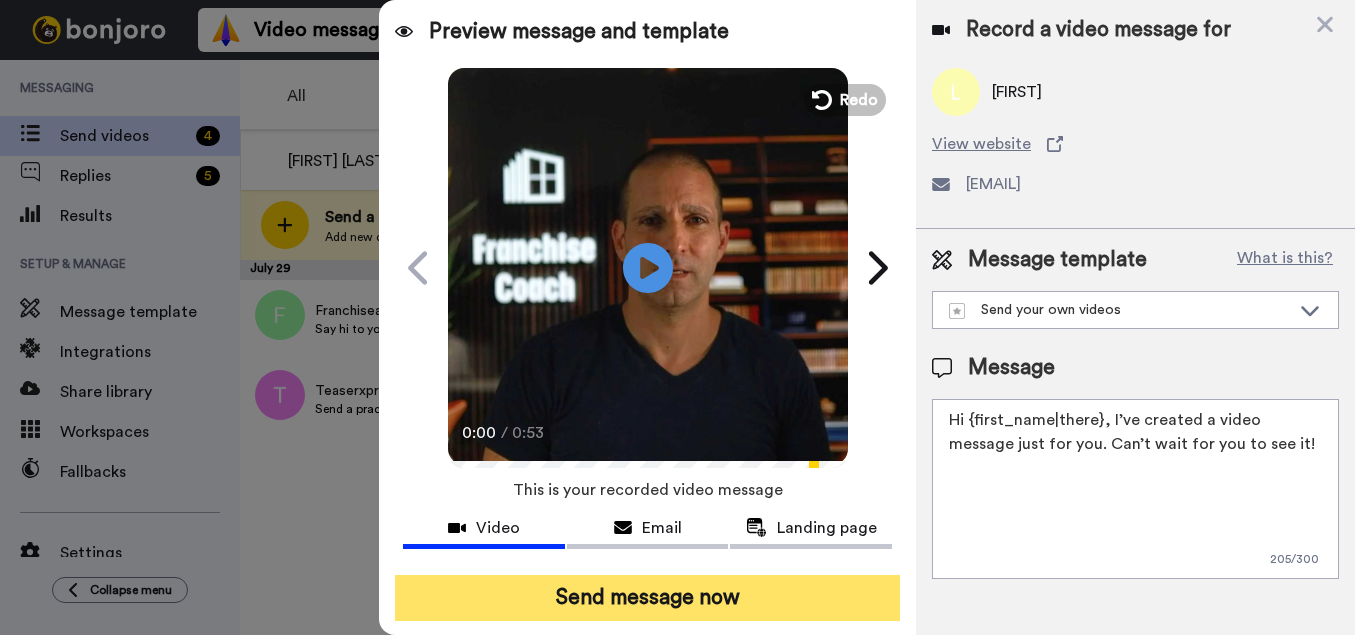 click on "Send message now" at bounding box center [647, 598] 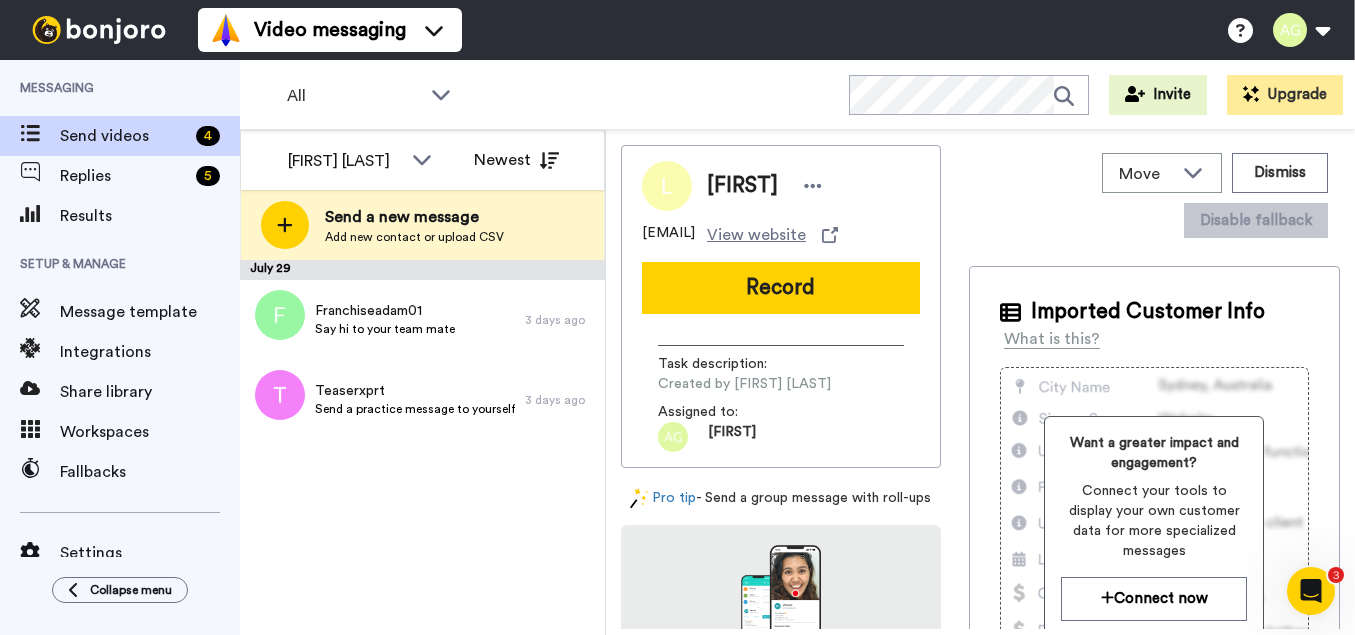 scroll, scrollTop: 0, scrollLeft: 0, axis: both 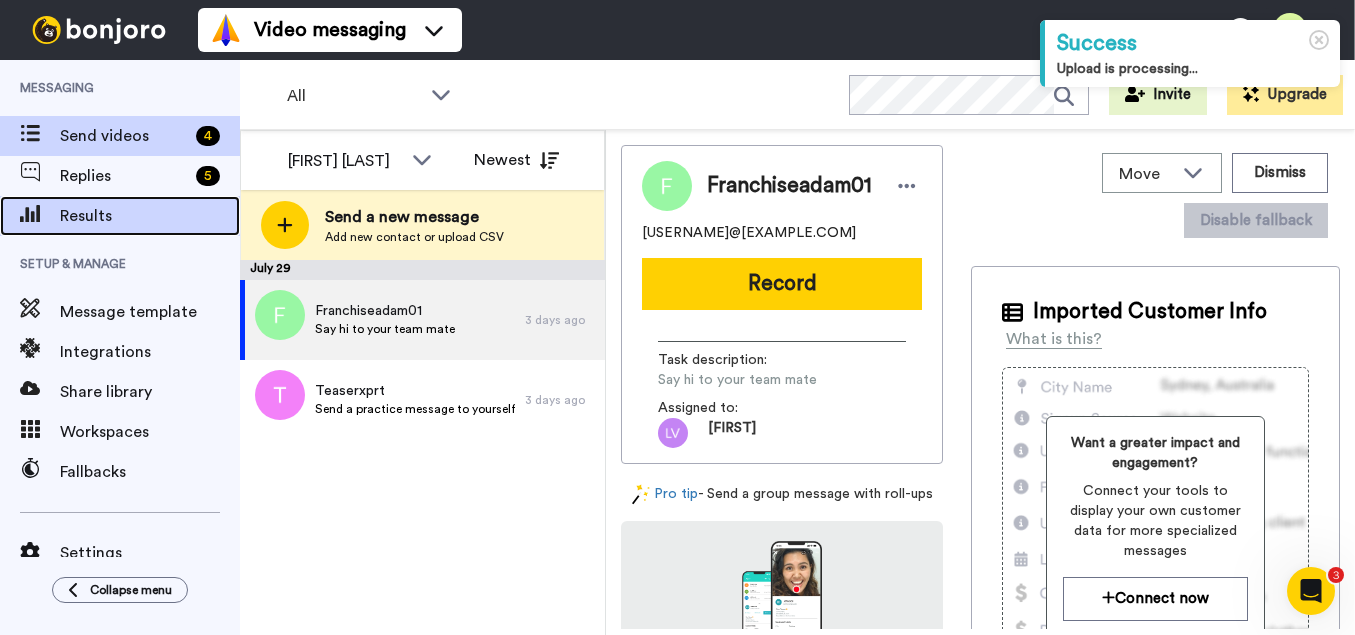 click on "Results" at bounding box center (150, 216) 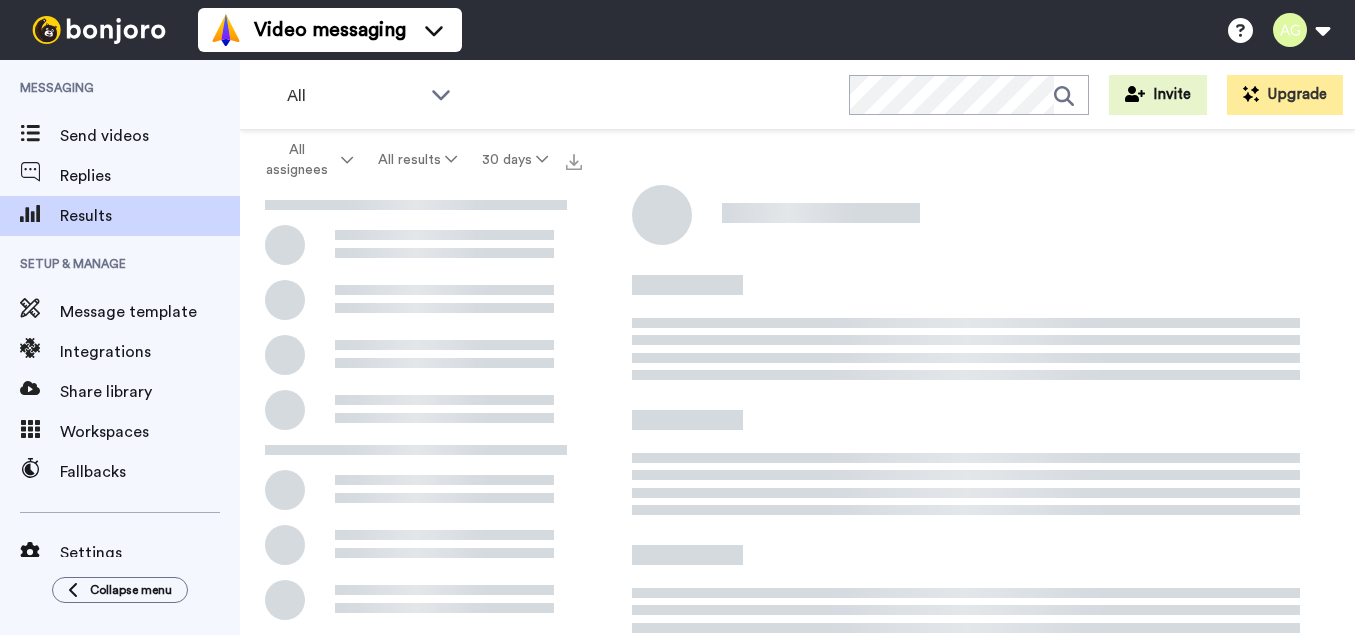 scroll, scrollTop: 0, scrollLeft: 0, axis: both 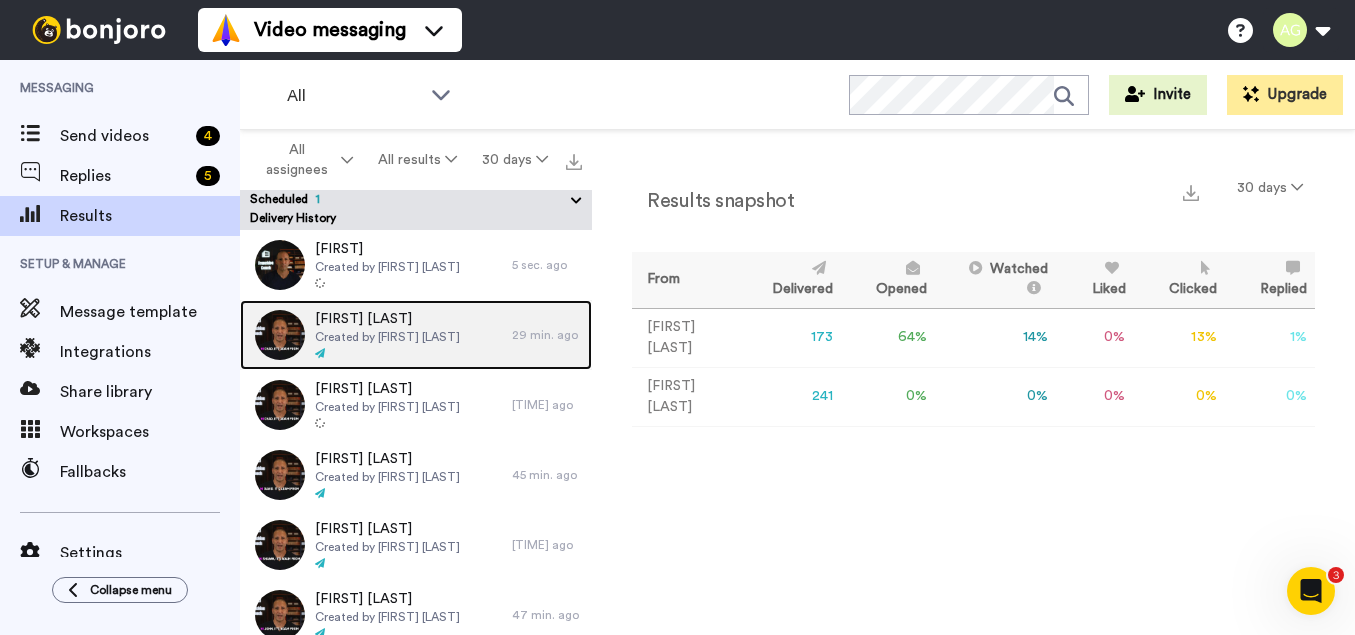 click on "[FIRST] [LAST]" at bounding box center (387, 319) 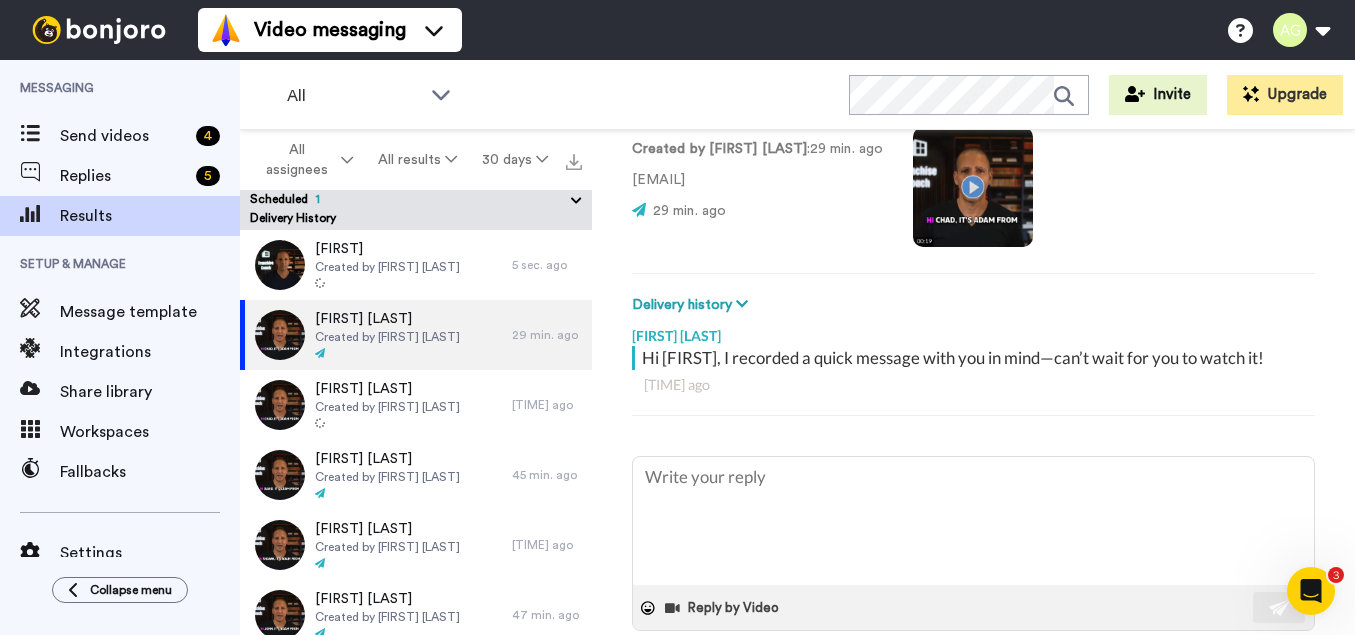 scroll, scrollTop: 153, scrollLeft: 0, axis: vertical 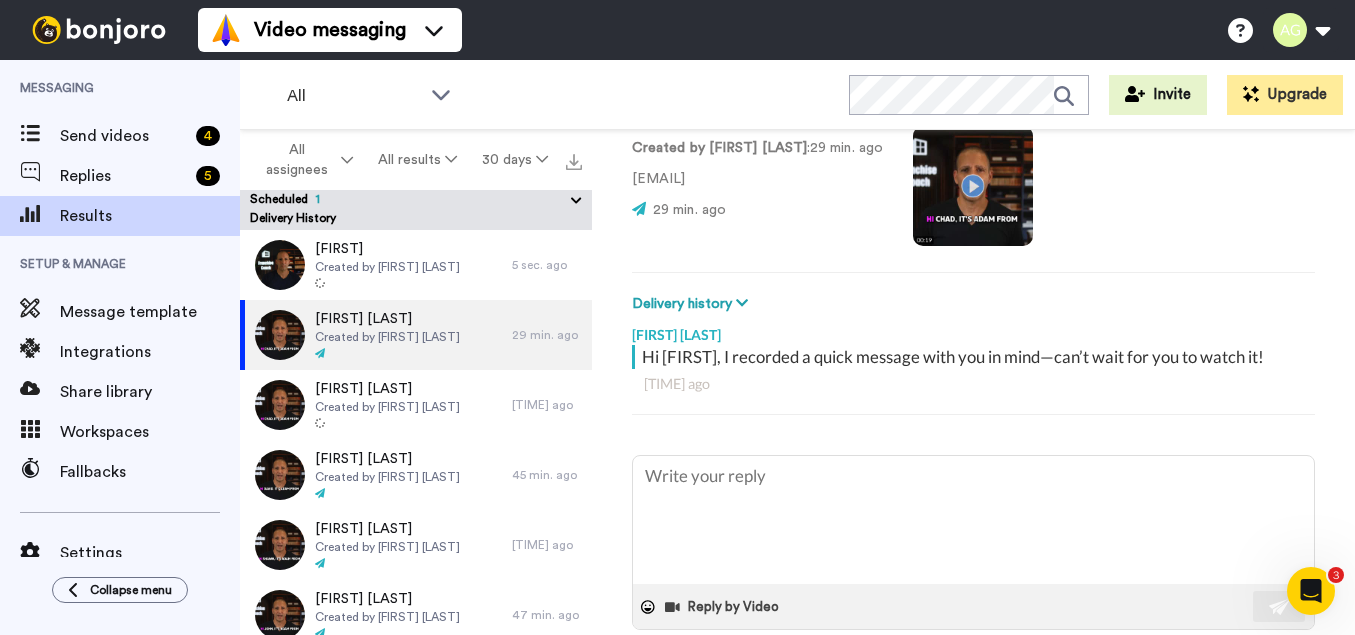 click on "[FIRST] [LAST]" at bounding box center [973, 330] 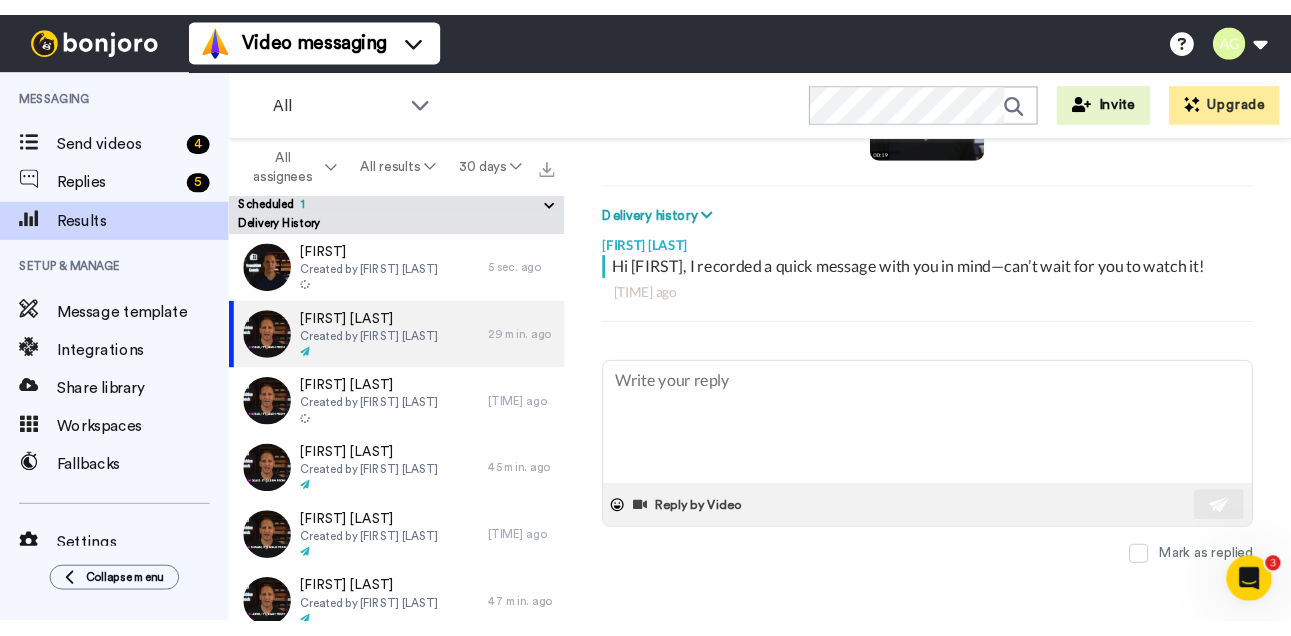 scroll, scrollTop: 246, scrollLeft: 0, axis: vertical 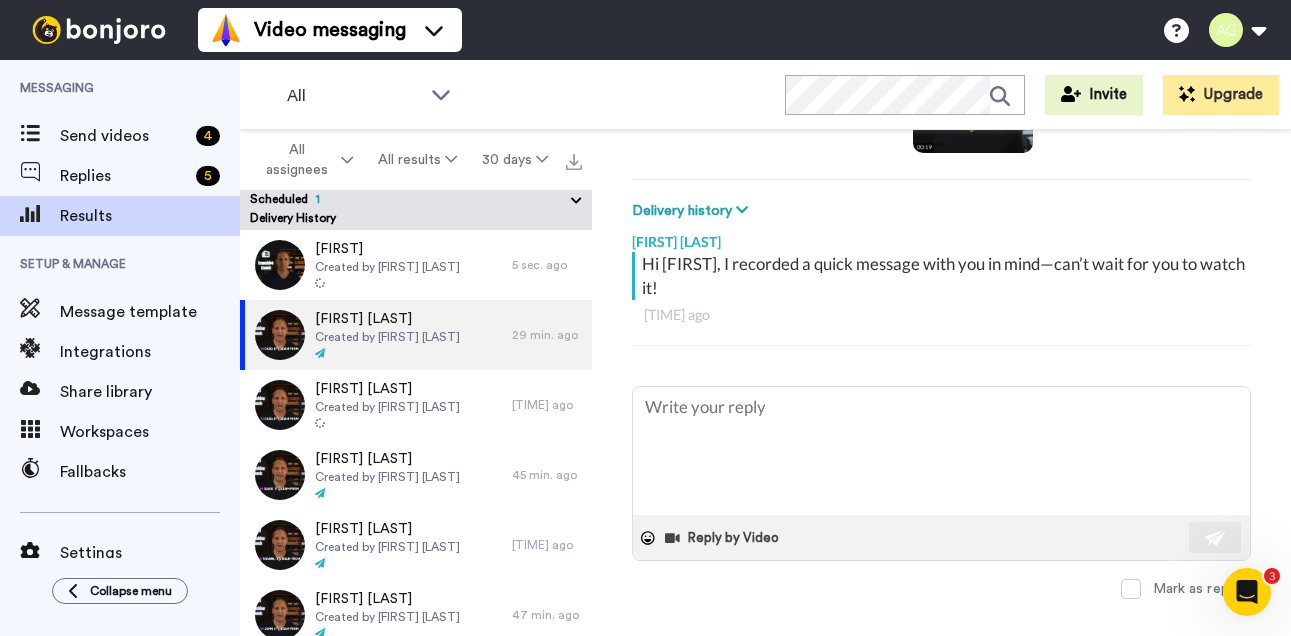 type on "x" 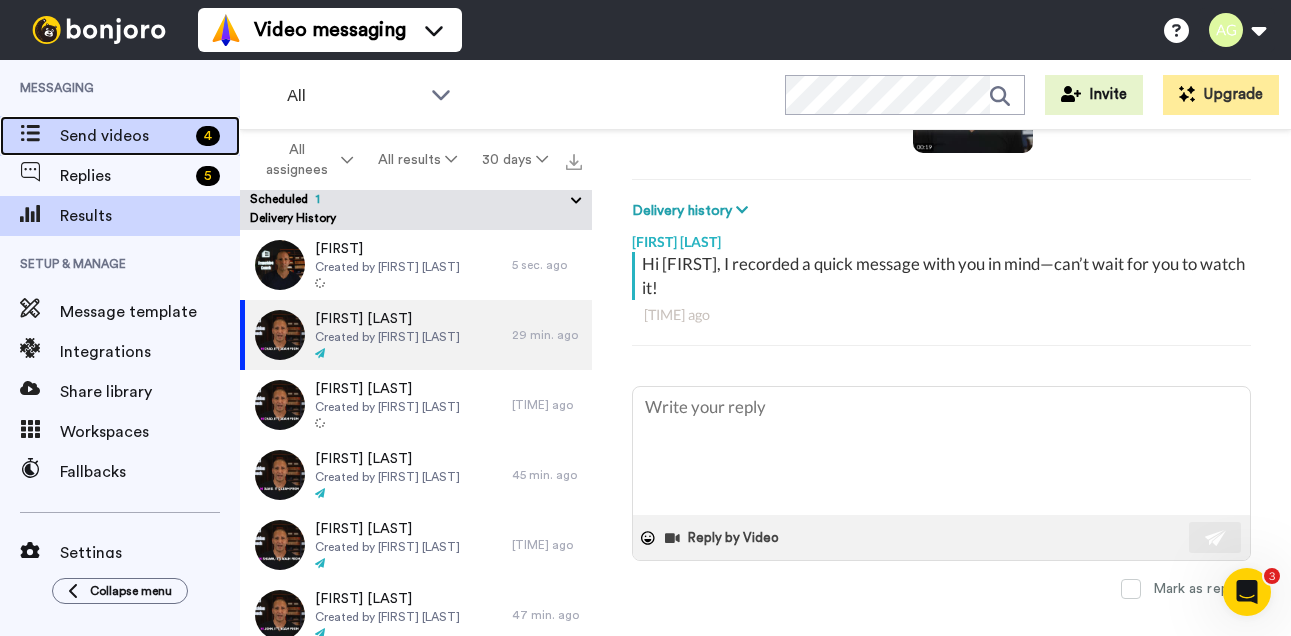 click on "Send videos" at bounding box center [124, 136] 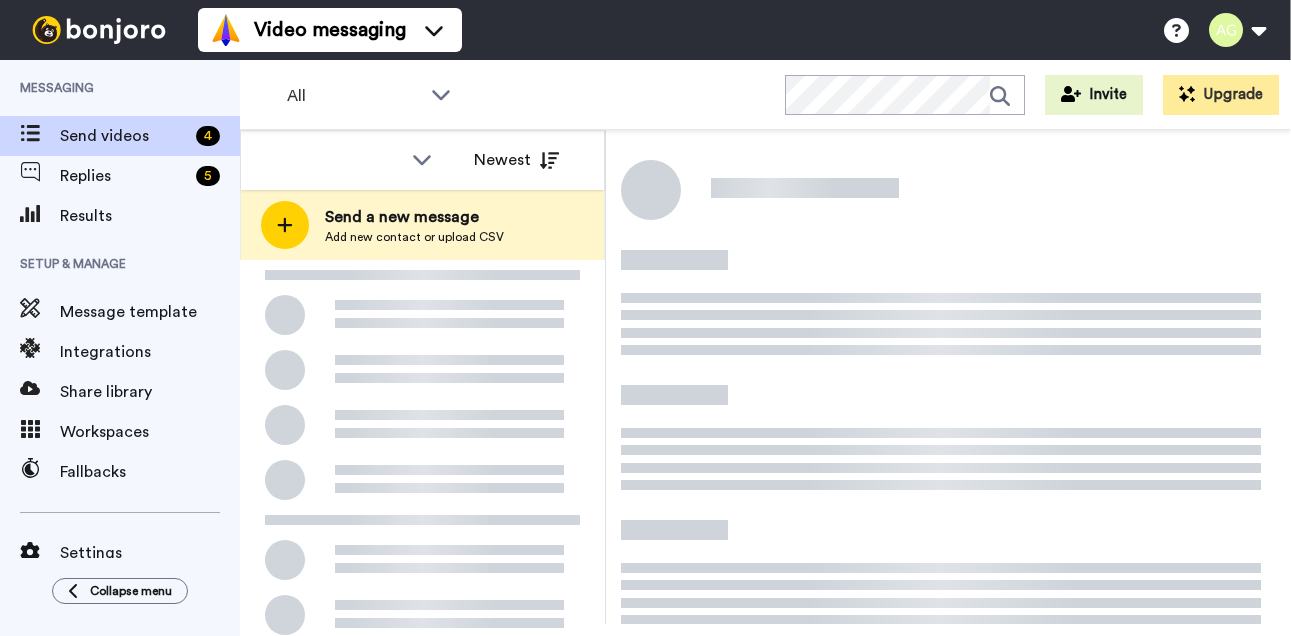 scroll, scrollTop: 0, scrollLeft: 0, axis: both 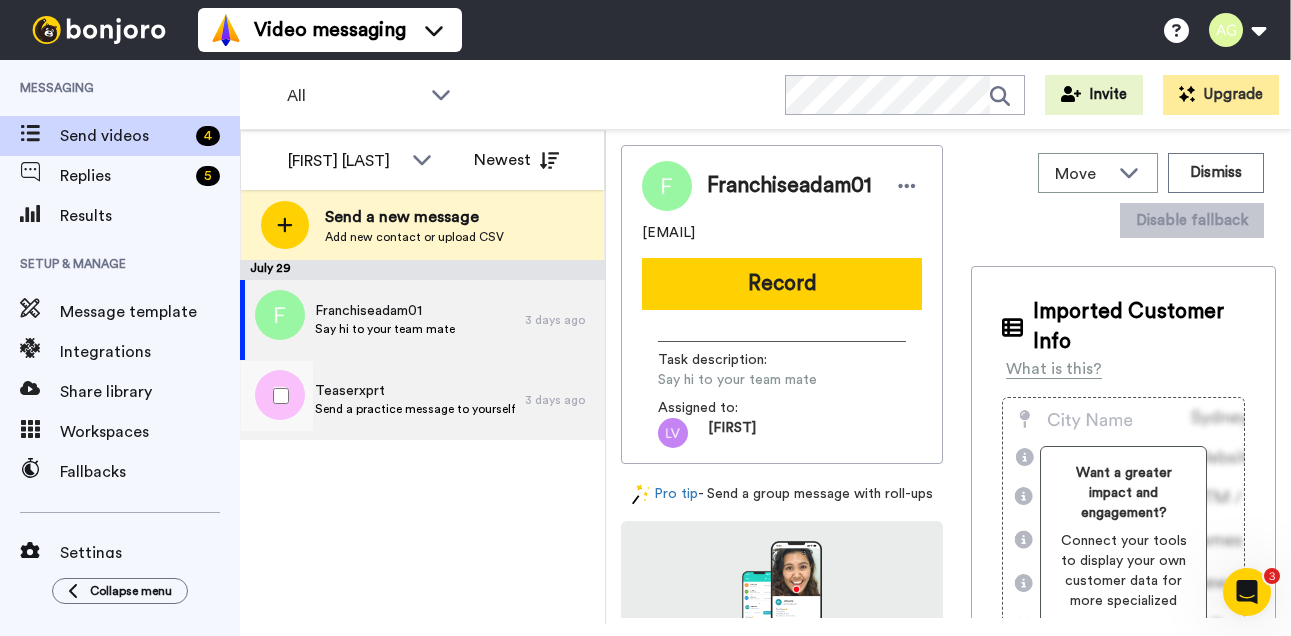 click on "Teaserxprt" at bounding box center (415, 391) 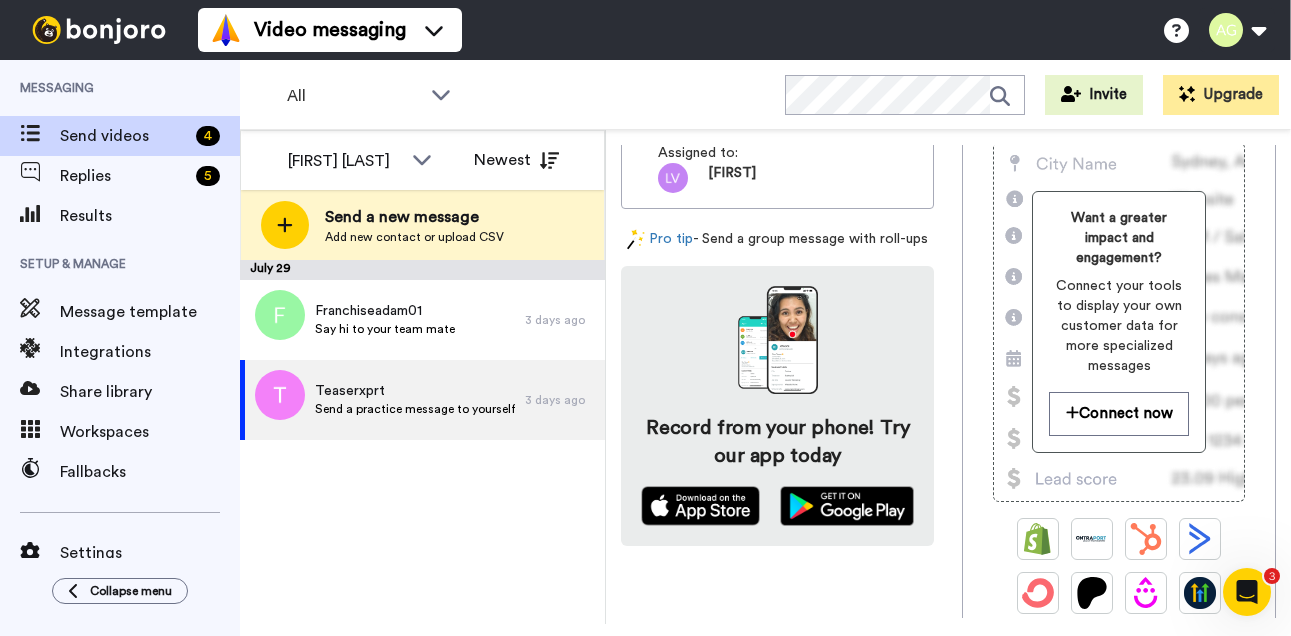 scroll, scrollTop: 0, scrollLeft: 0, axis: both 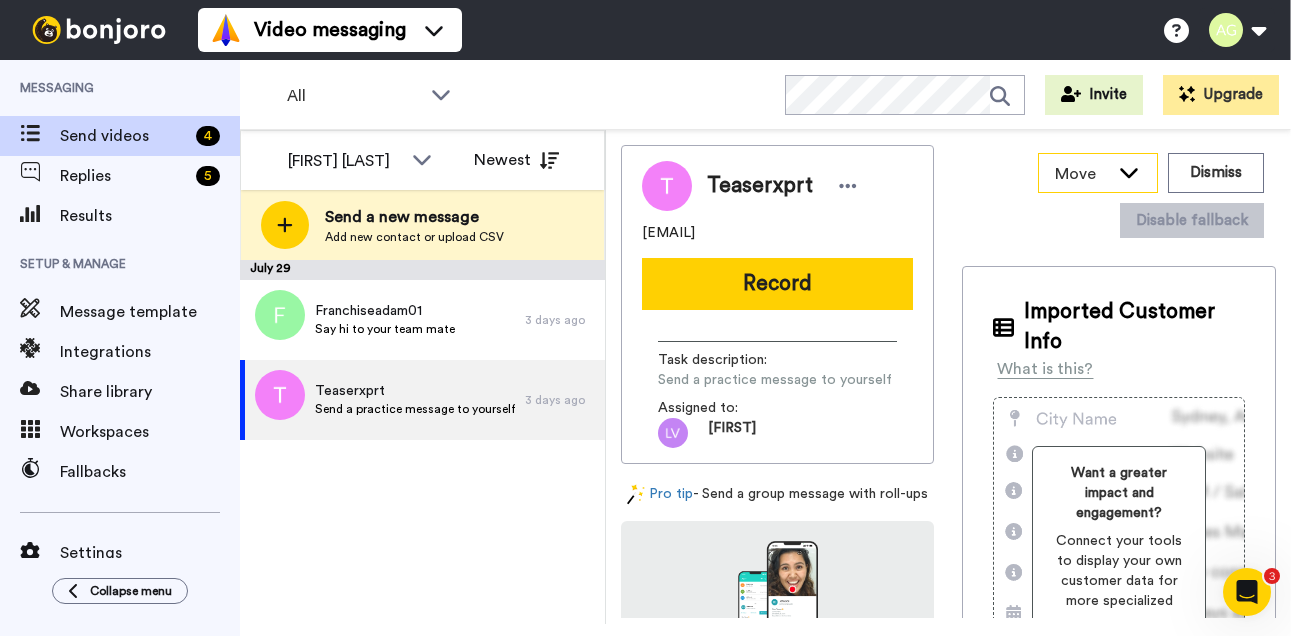 click 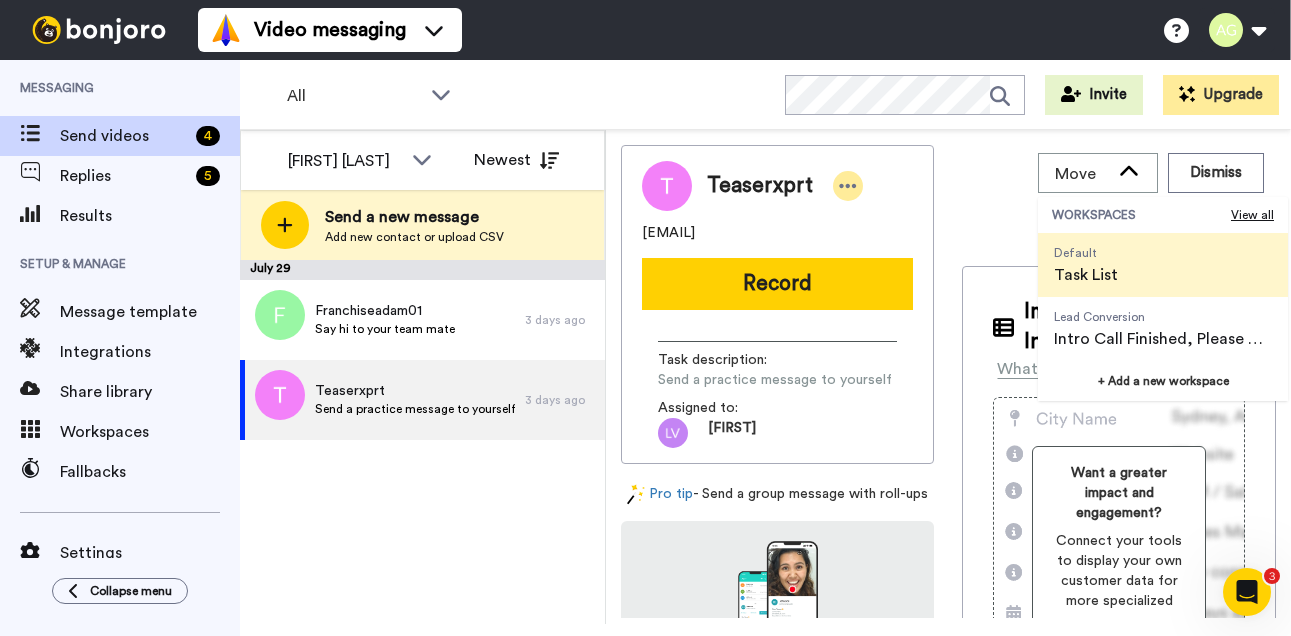 click at bounding box center [848, 186] 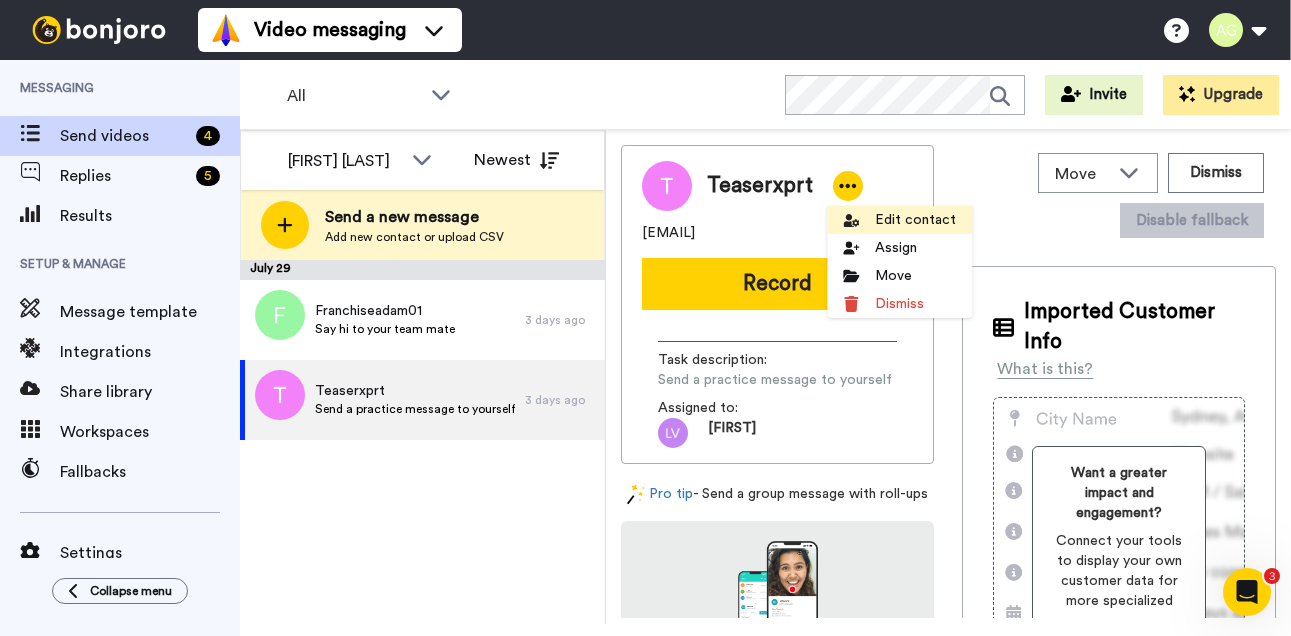 click on "Edit contact" at bounding box center (899, 220) 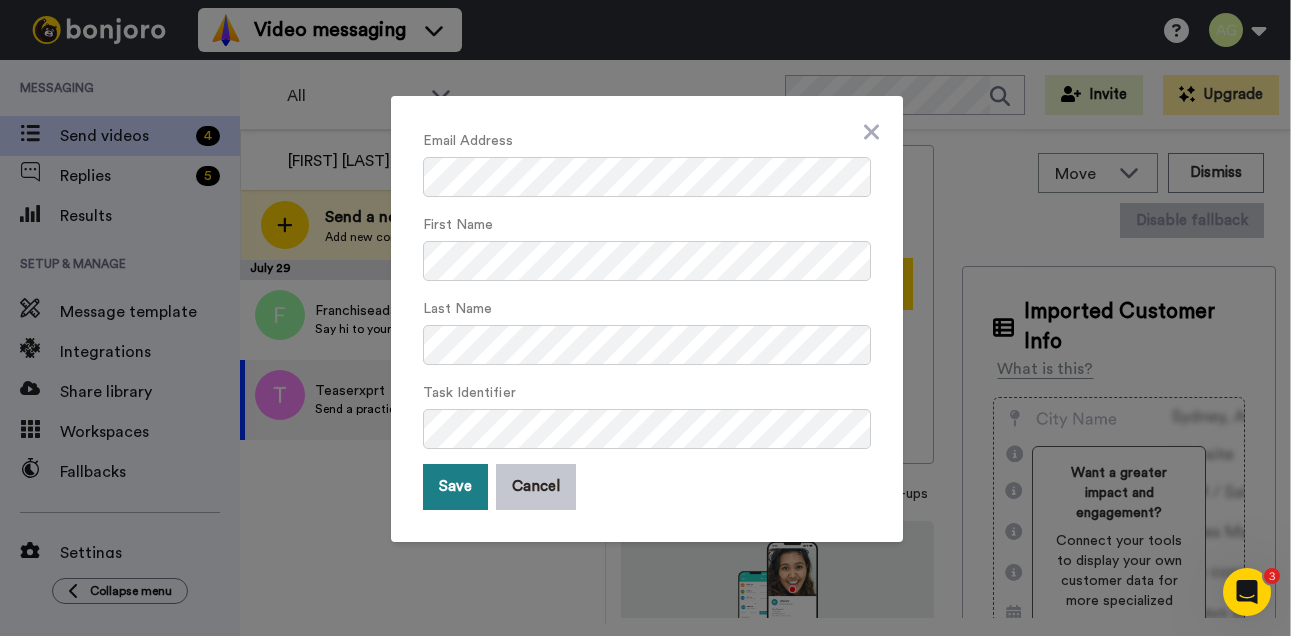 click on "Save" at bounding box center (455, 487) 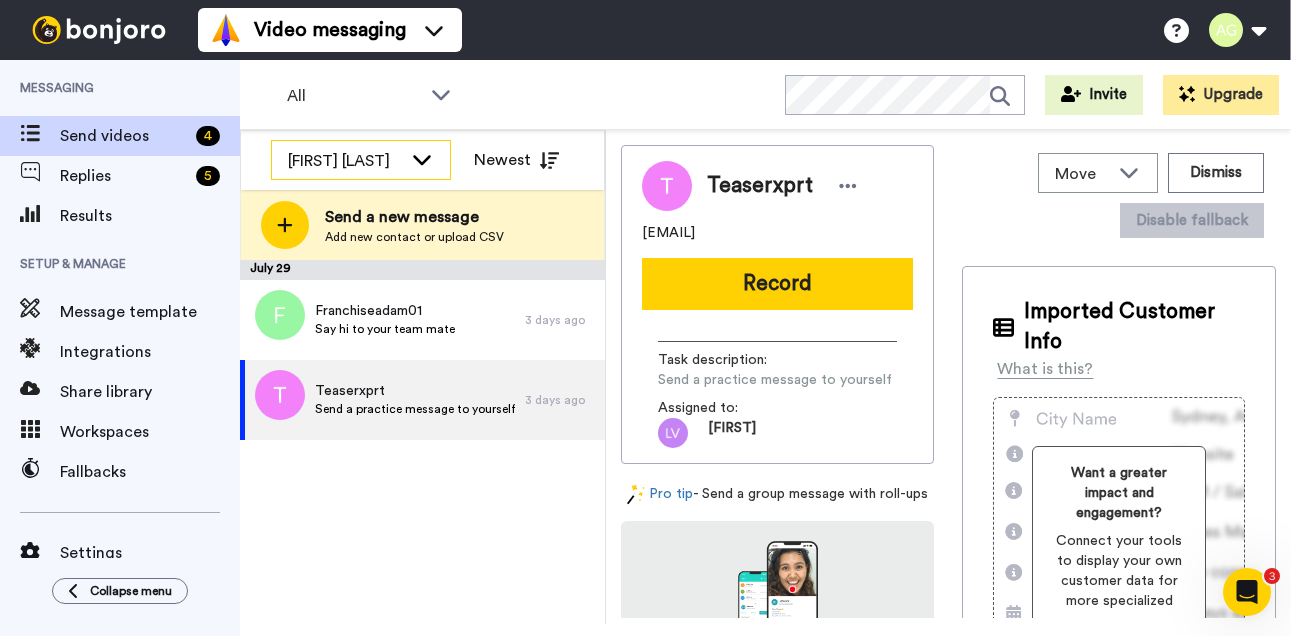 click 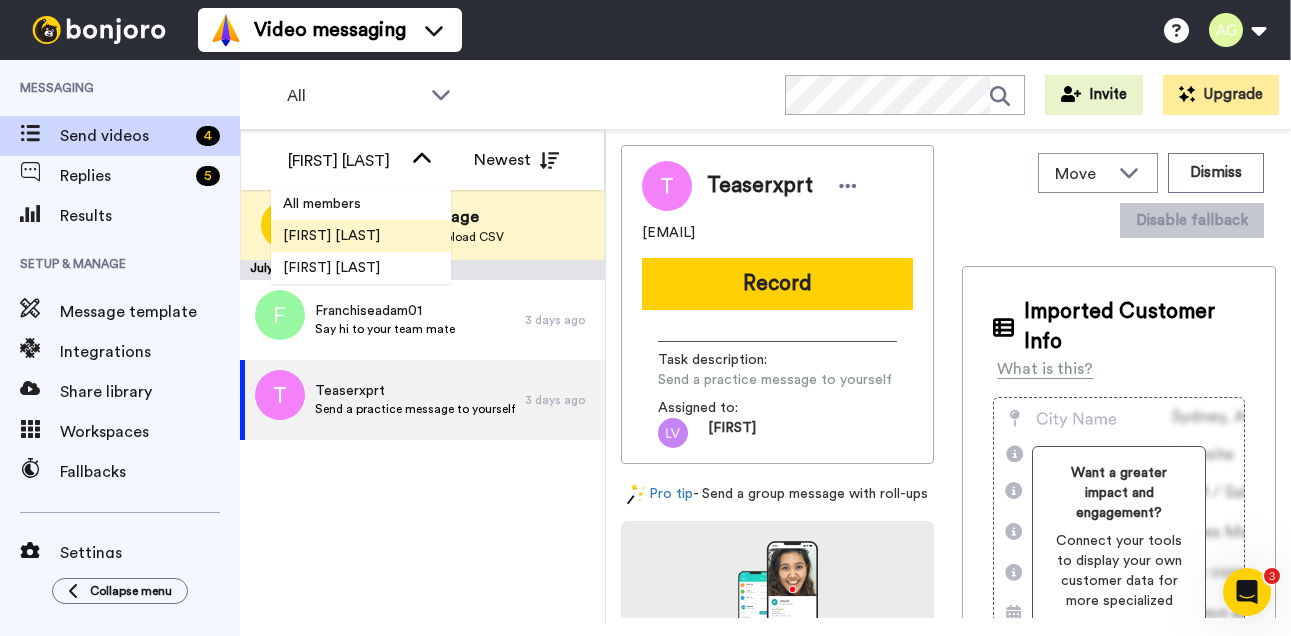 click on "Lawrence Villaruz" at bounding box center (331, 236) 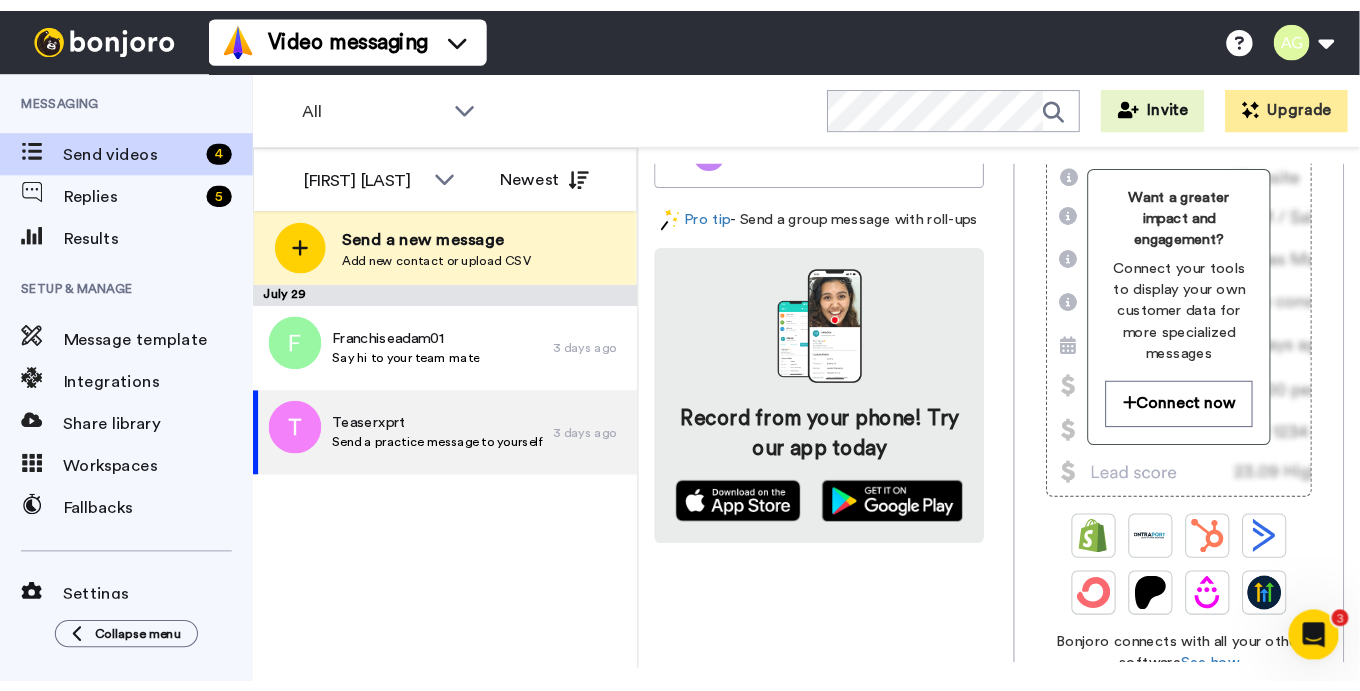 scroll, scrollTop: 0, scrollLeft: 0, axis: both 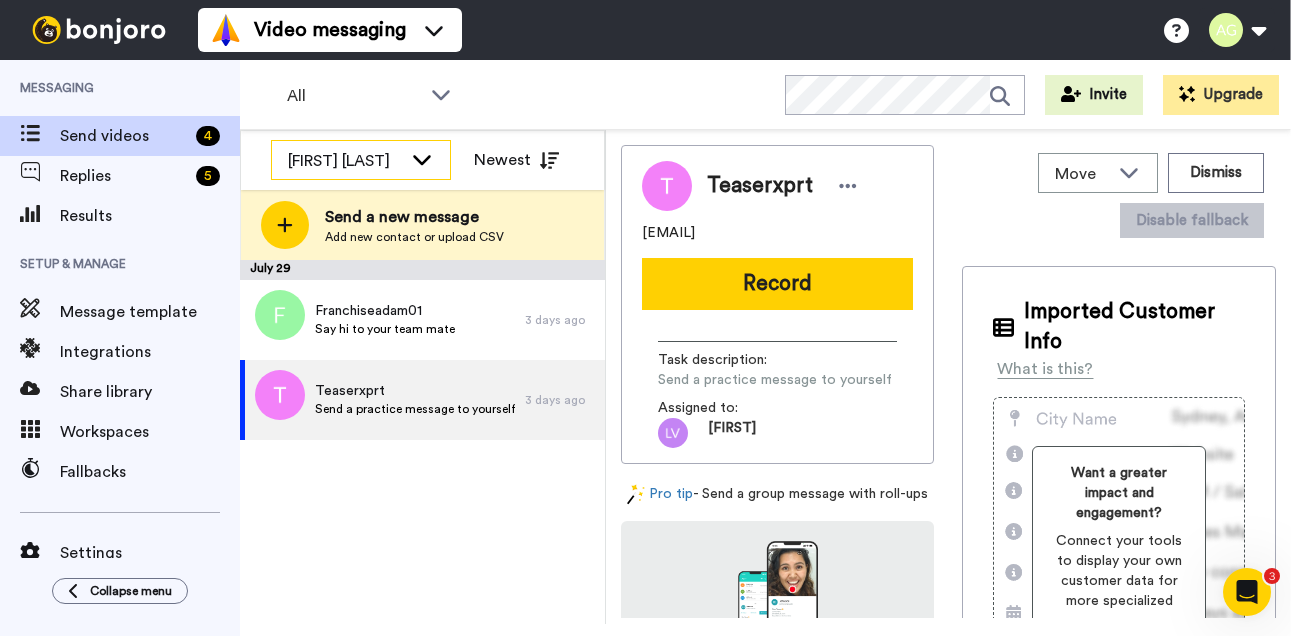 click on "Lawrence Villaruz" at bounding box center [361, 161] 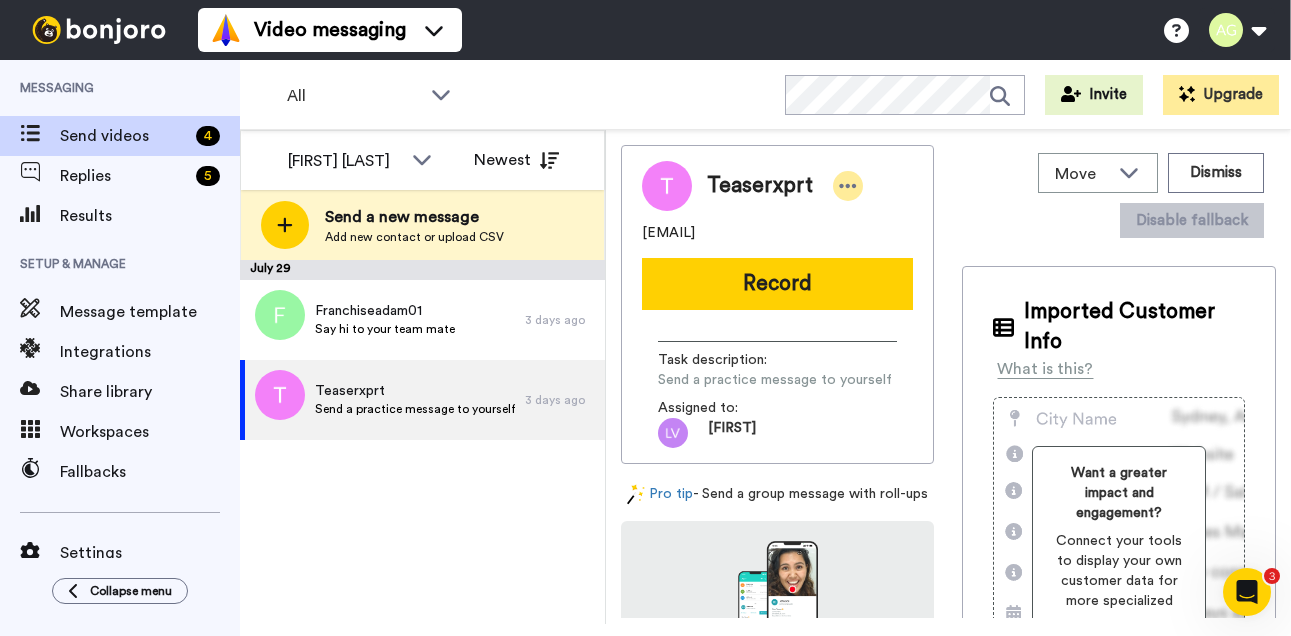 click 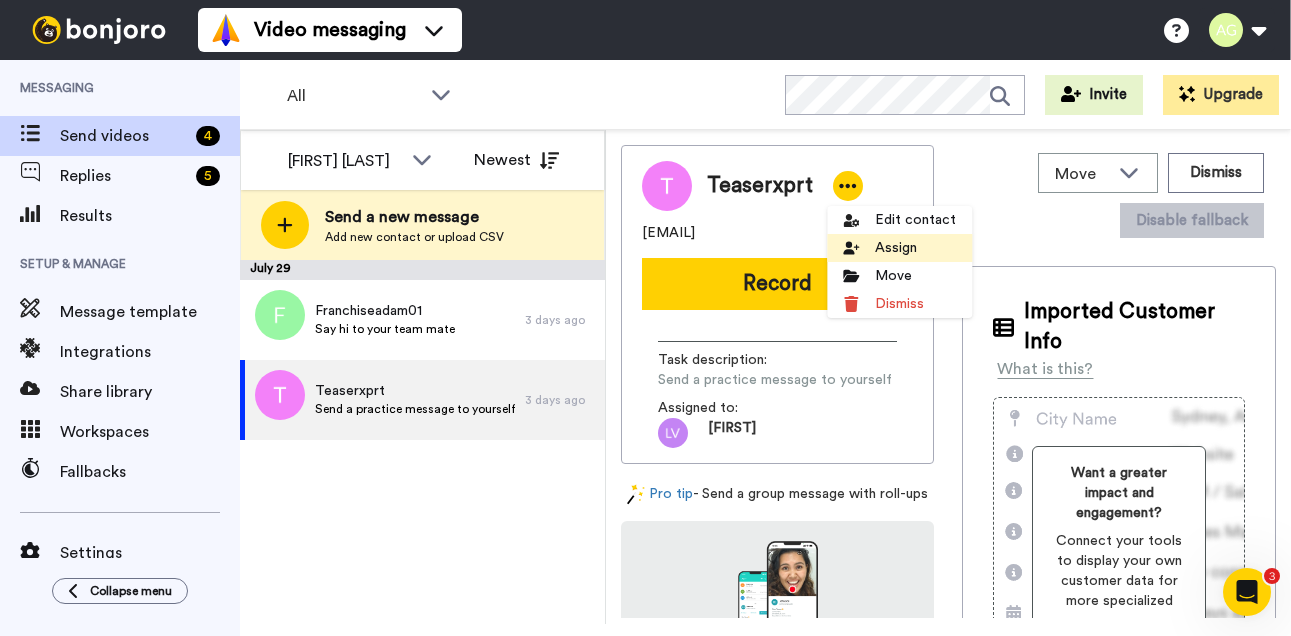 click on "Assign" at bounding box center (899, 248) 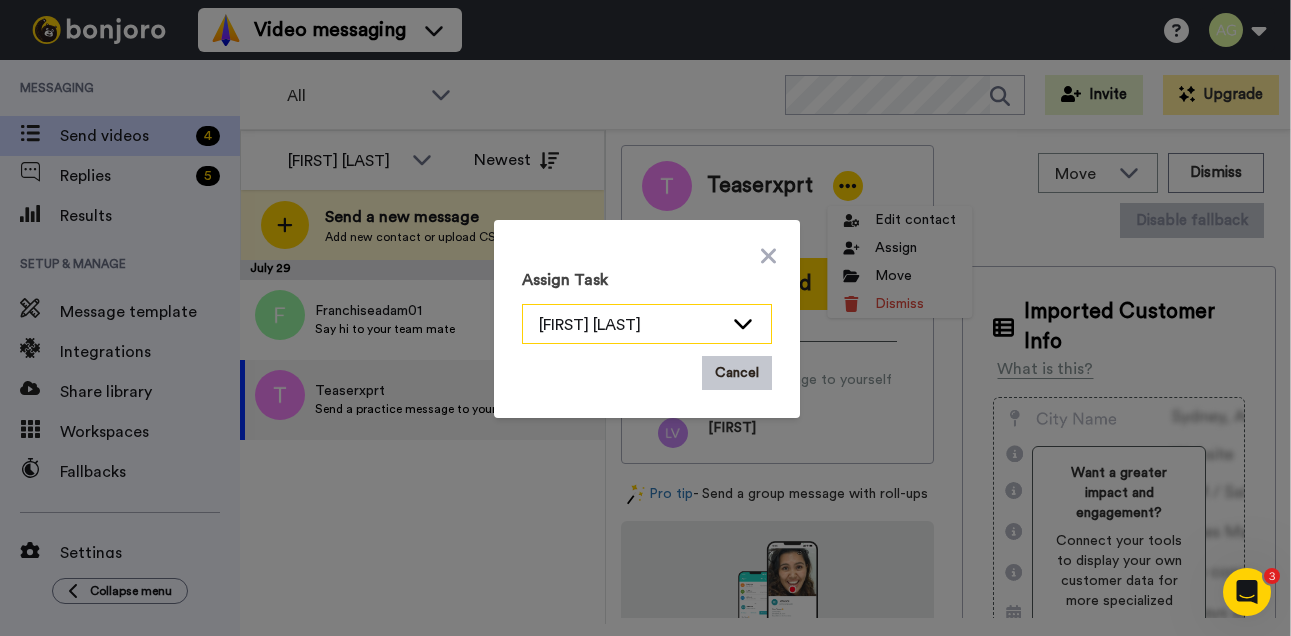 click on "Lawrence Villaruz" at bounding box center [647, 325] 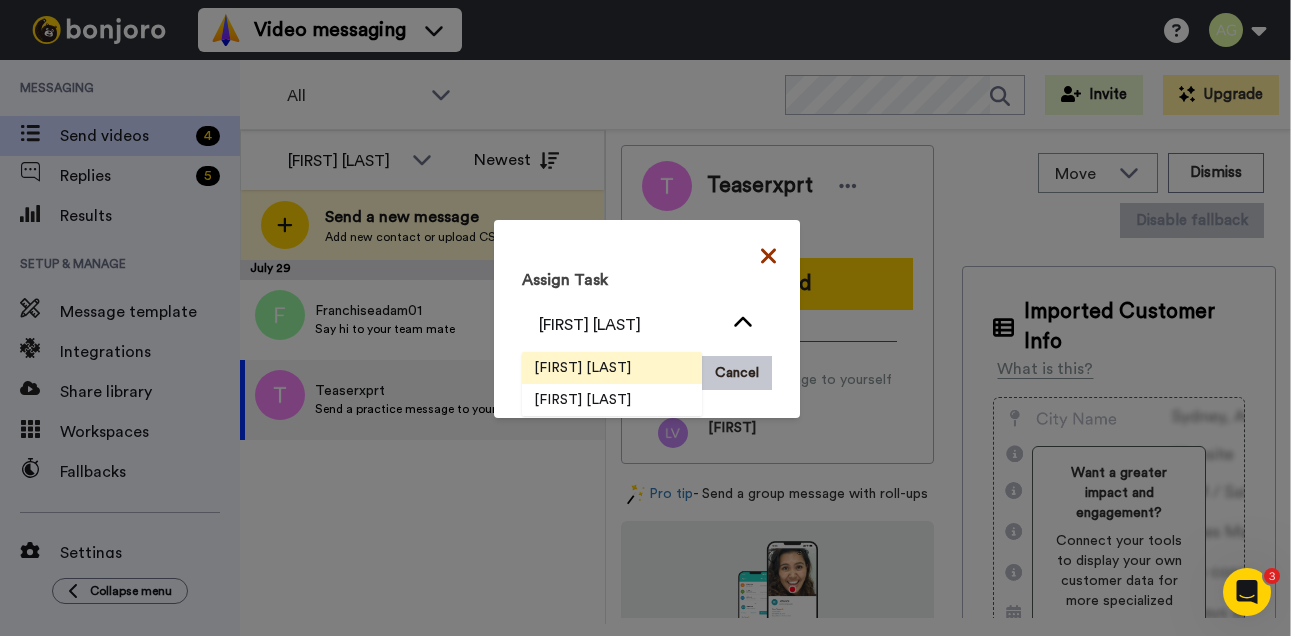click 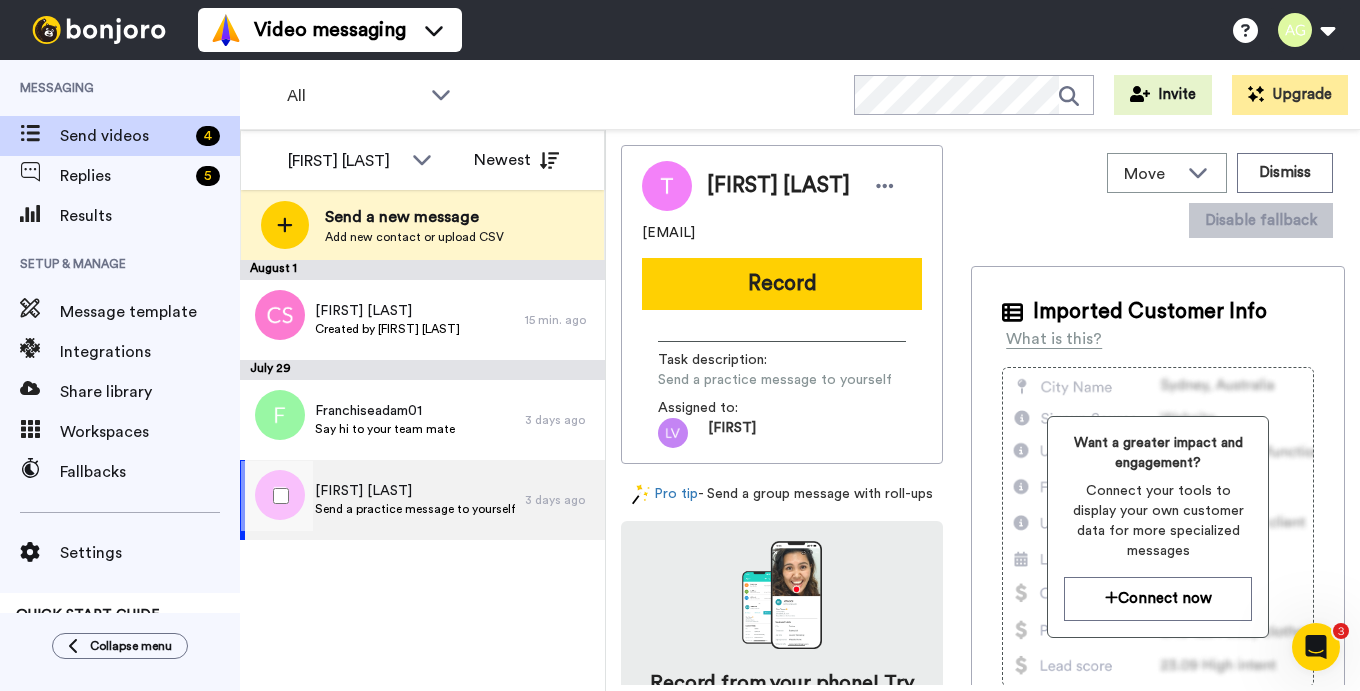 click on "Adam Goldman" at bounding box center (415, 491) 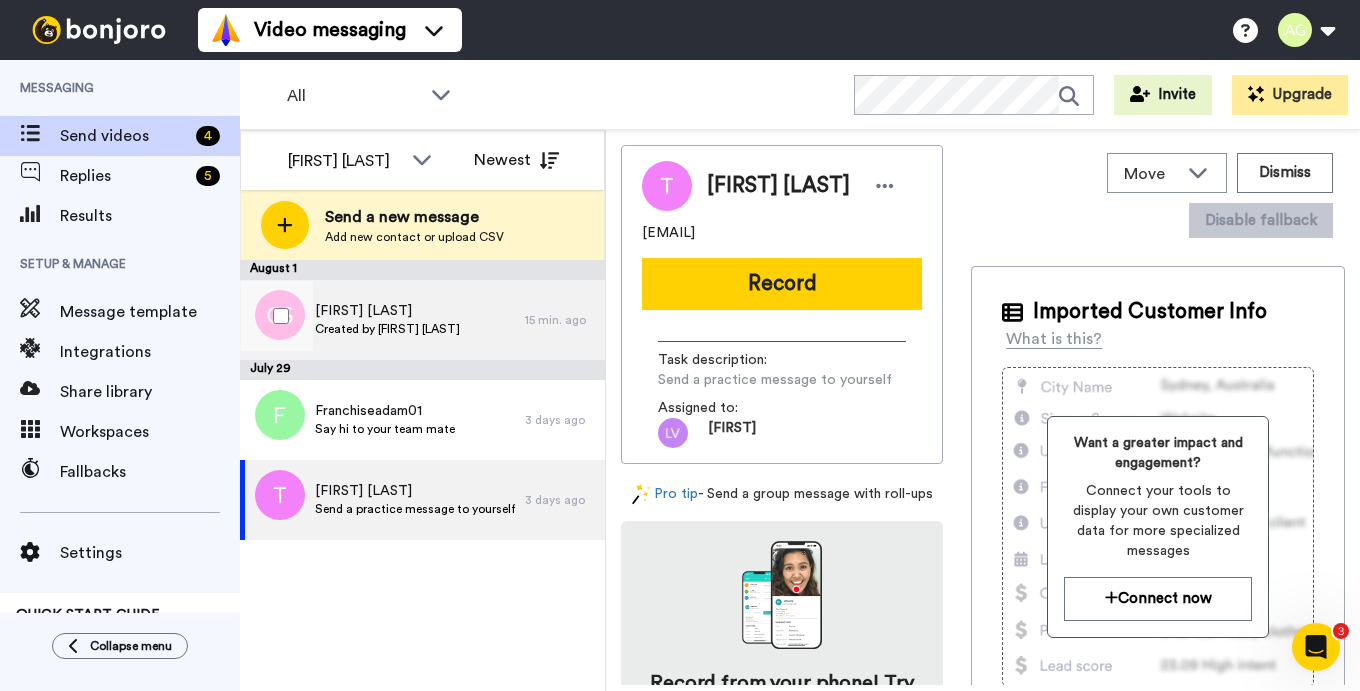 click on "Created by Lawrence Villaruz" at bounding box center (387, 329) 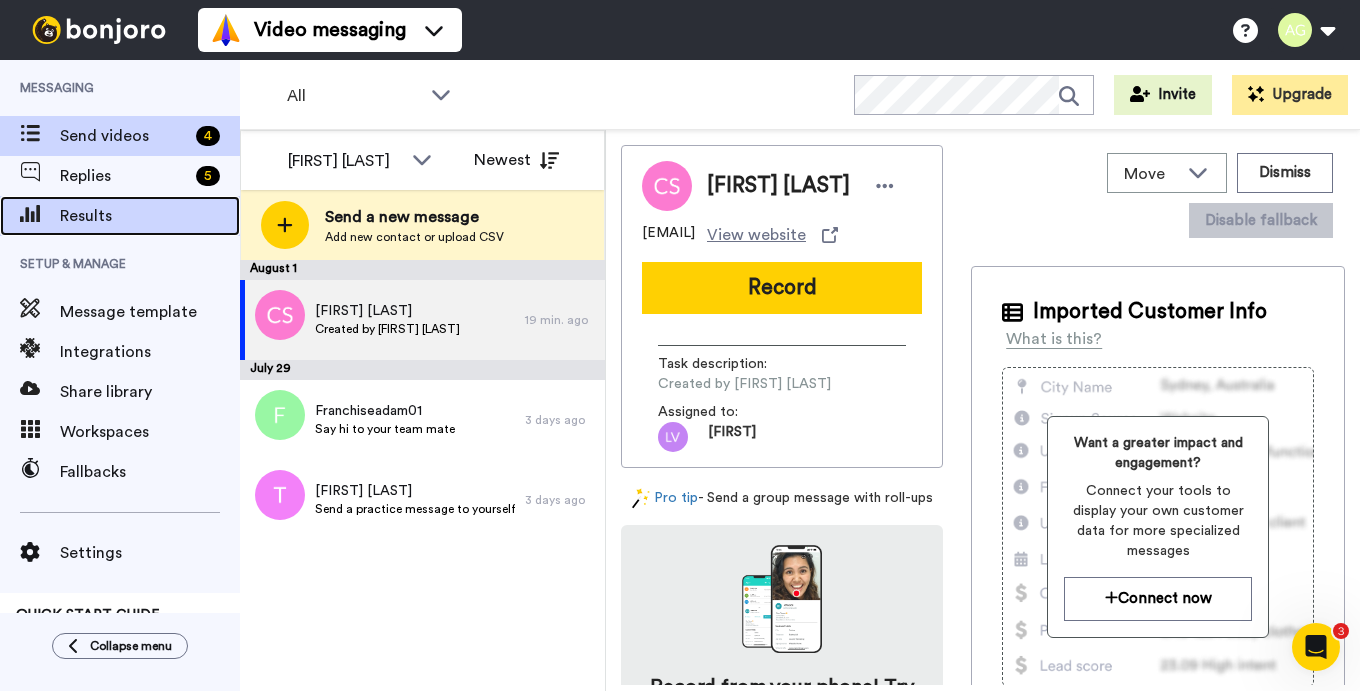 click on "Results" at bounding box center [150, 216] 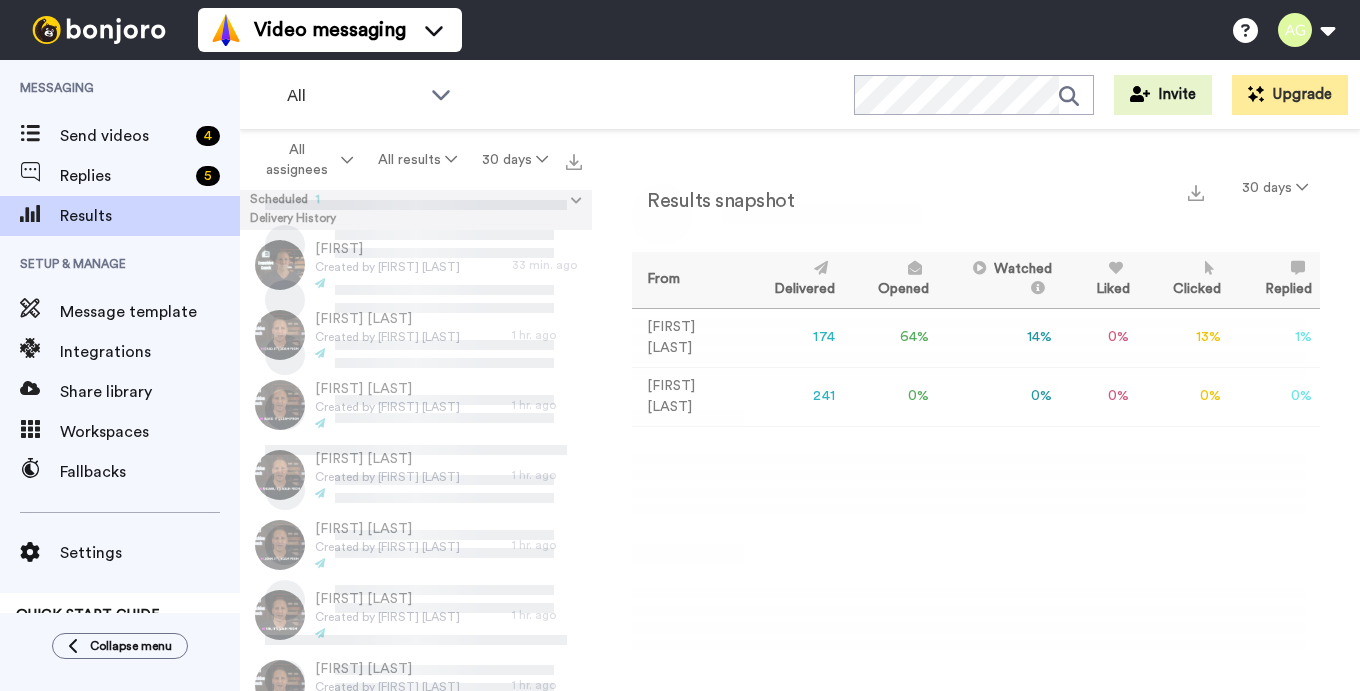 scroll, scrollTop: 0, scrollLeft: 0, axis: both 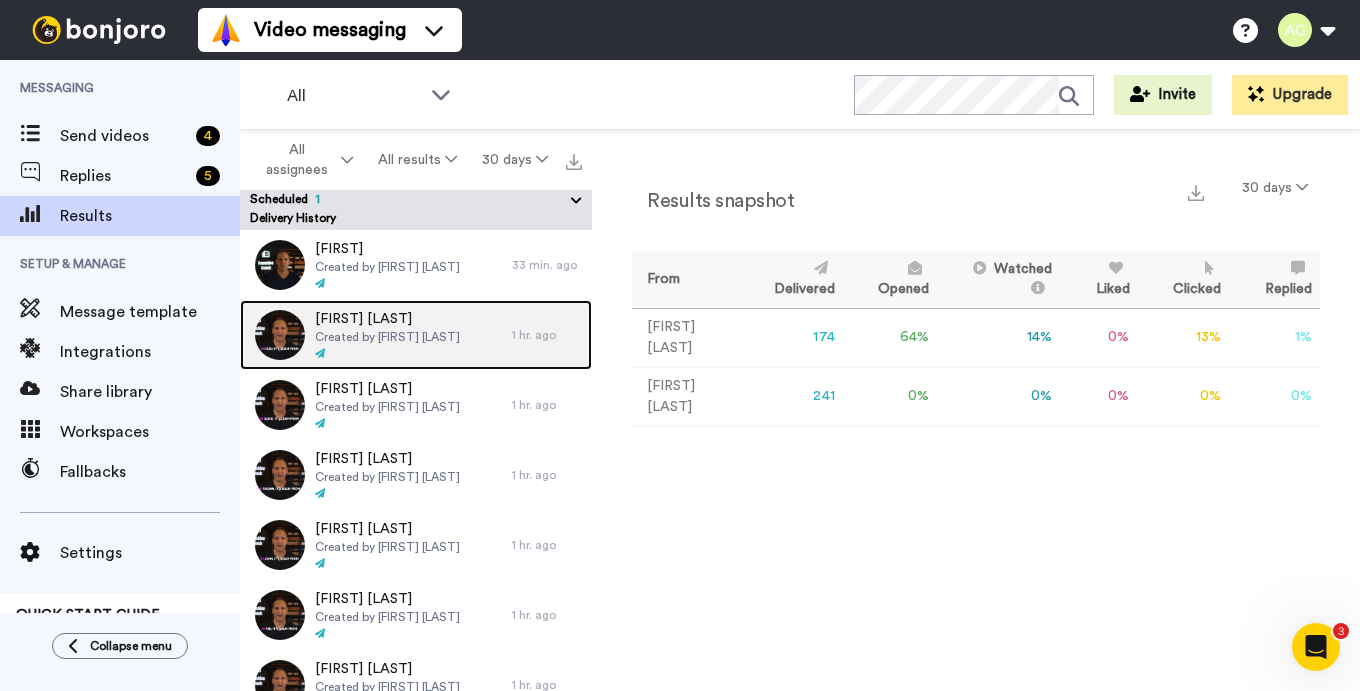 click on "1 hr. ago" at bounding box center (547, 335) 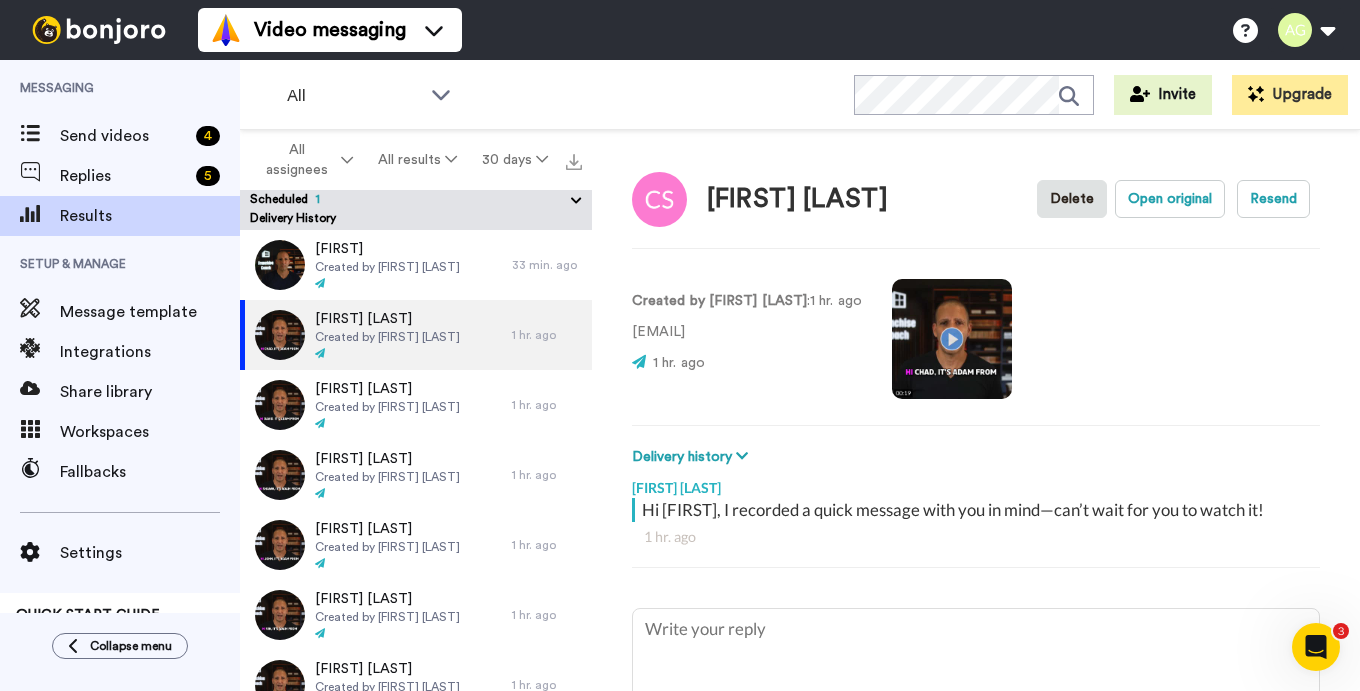 click on "Lawrence Villaruz" at bounding box center [976, 483] 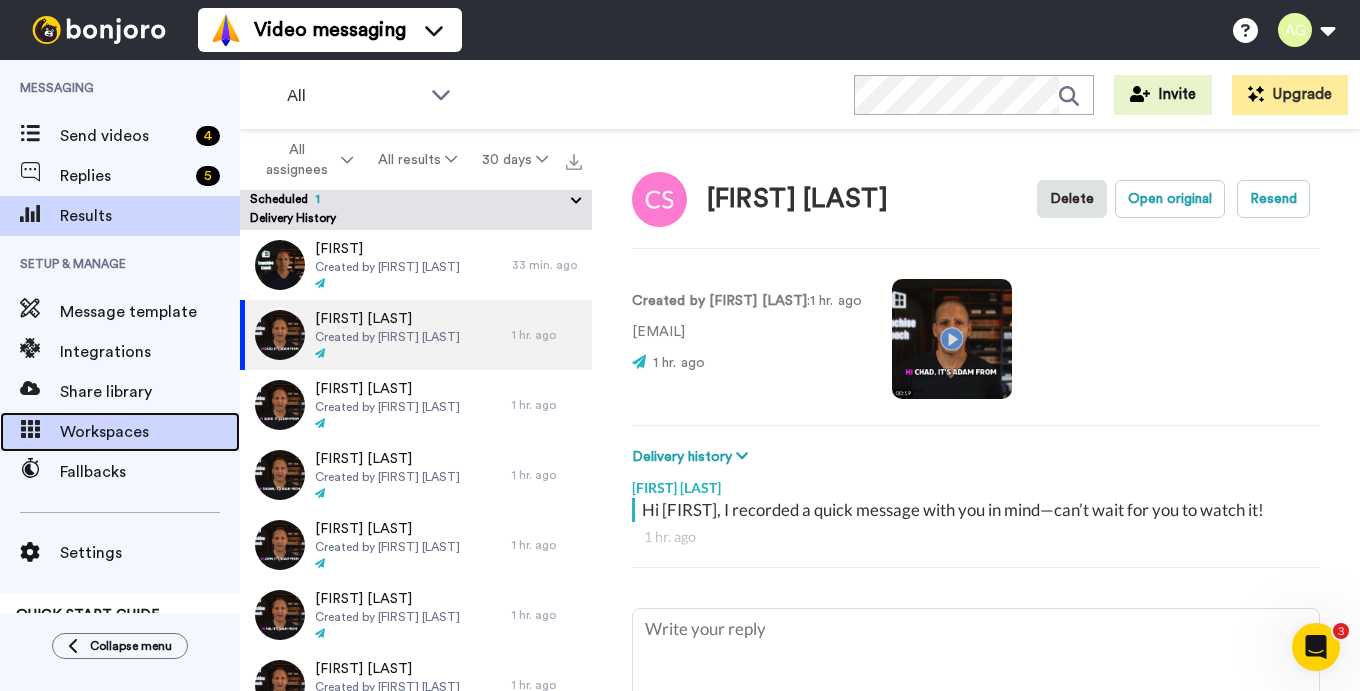click on "Workspaces" at bounding box center (150, 432) 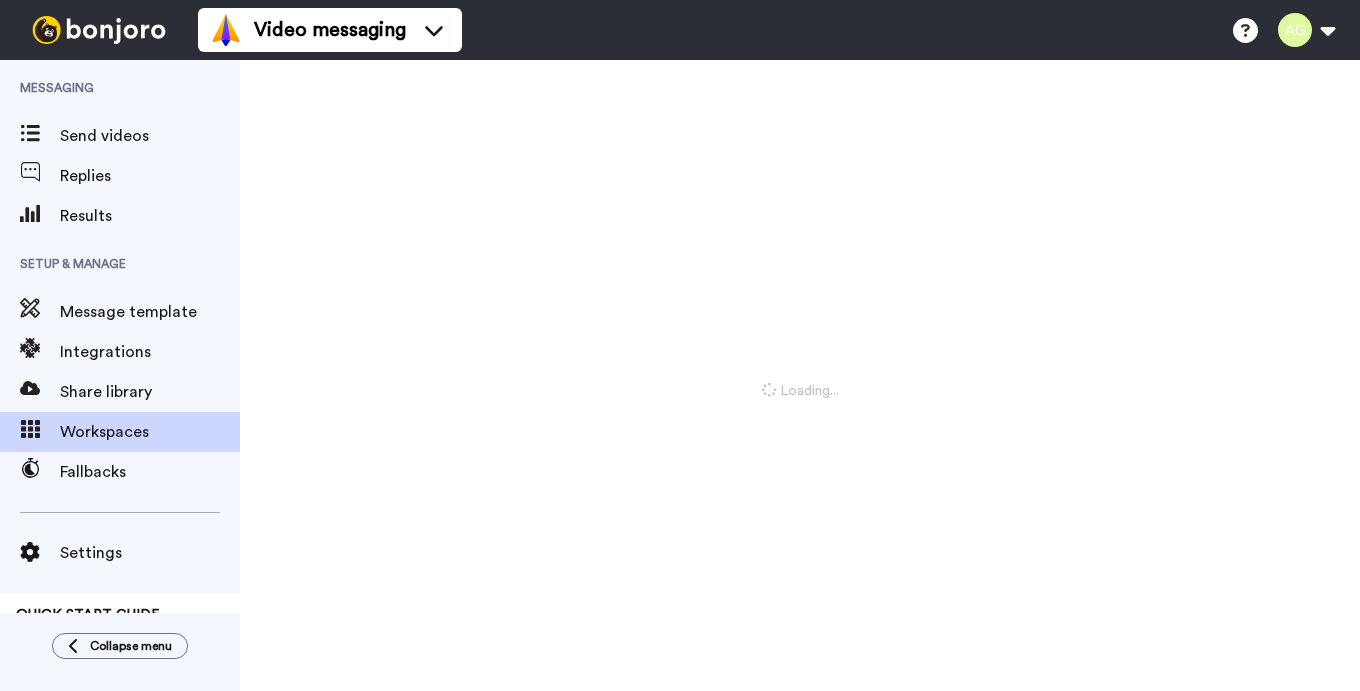 scroll, scrollTop: 0, scrollLeft: 0, axis: both 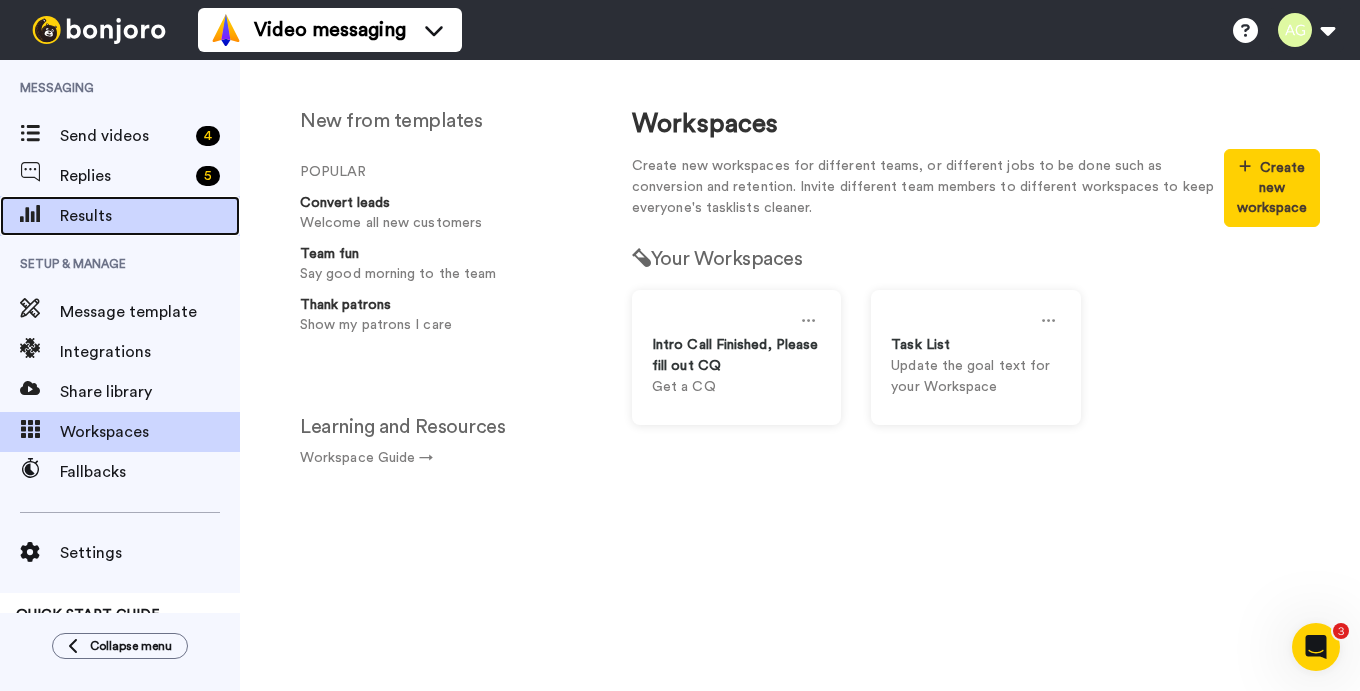 click on "Results" at bounding box center [150, 216] 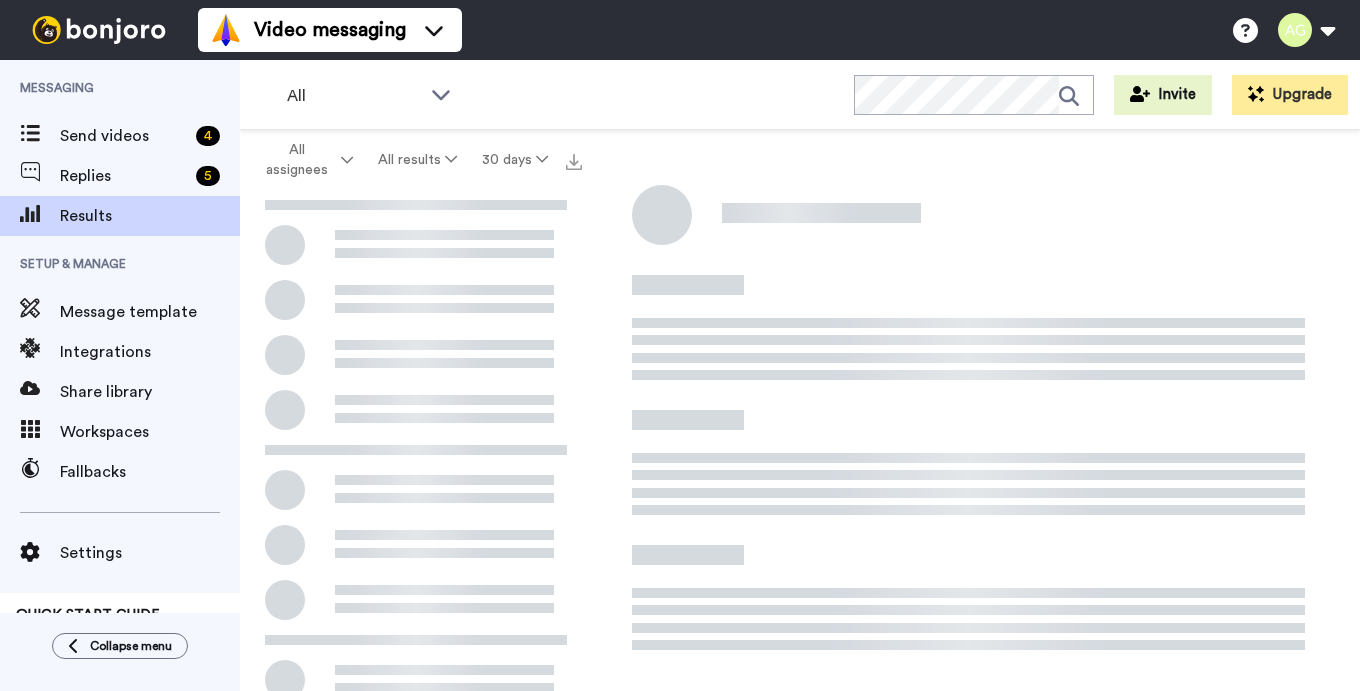 scroll, scrollTop: 0, scrollLeft: 0, axis: both 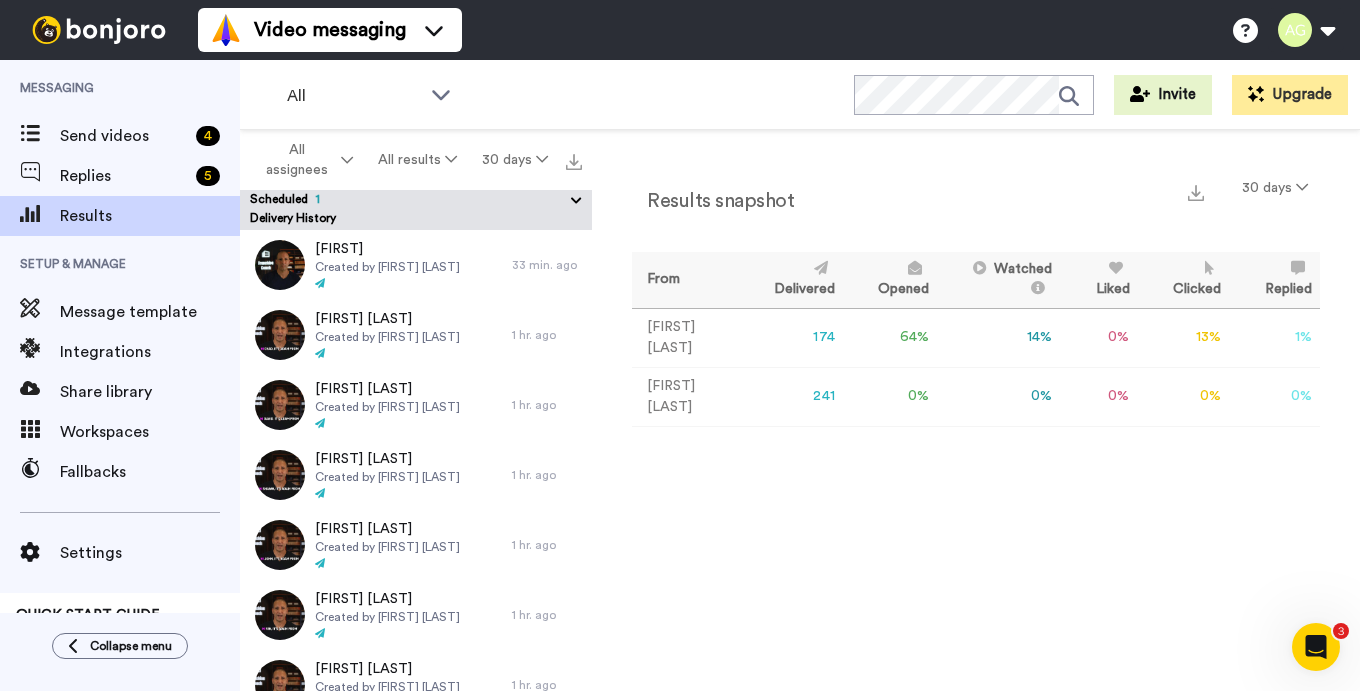 click on "Lawrence   Villaruz" at bounding box center (685, 396) 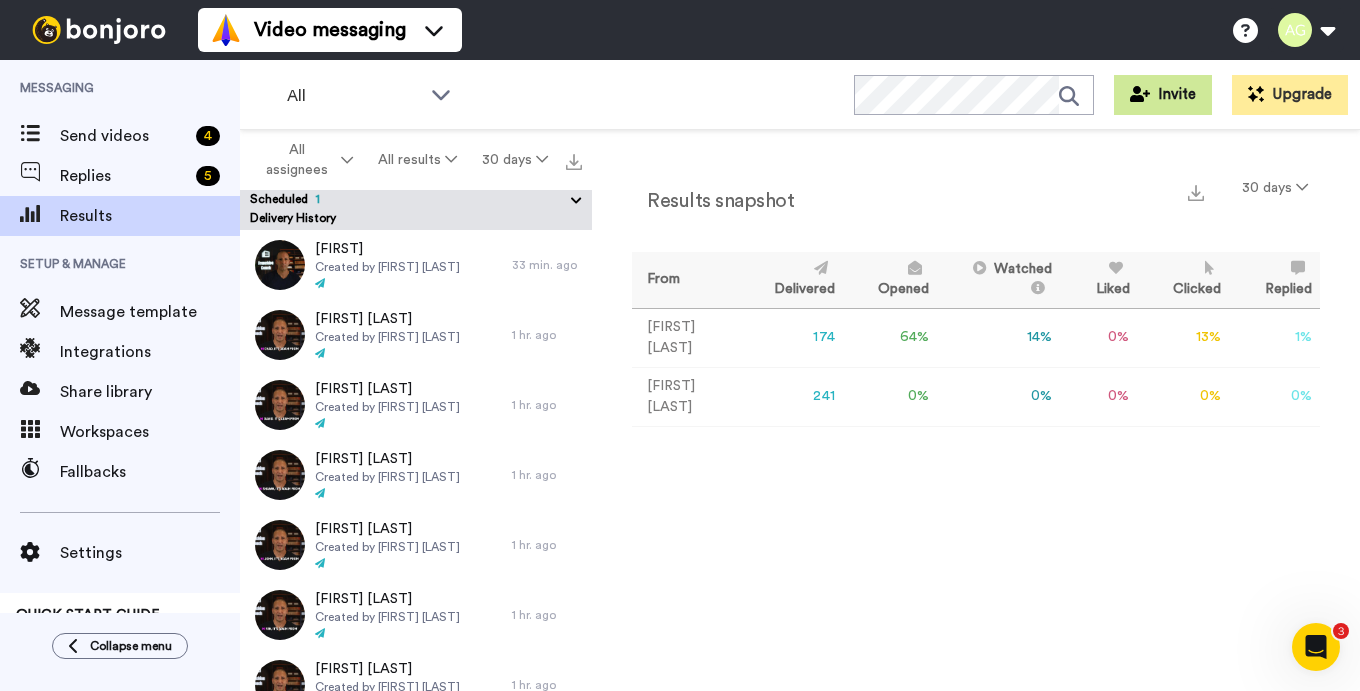click on "Invite" at bounding box center [1163, 95] 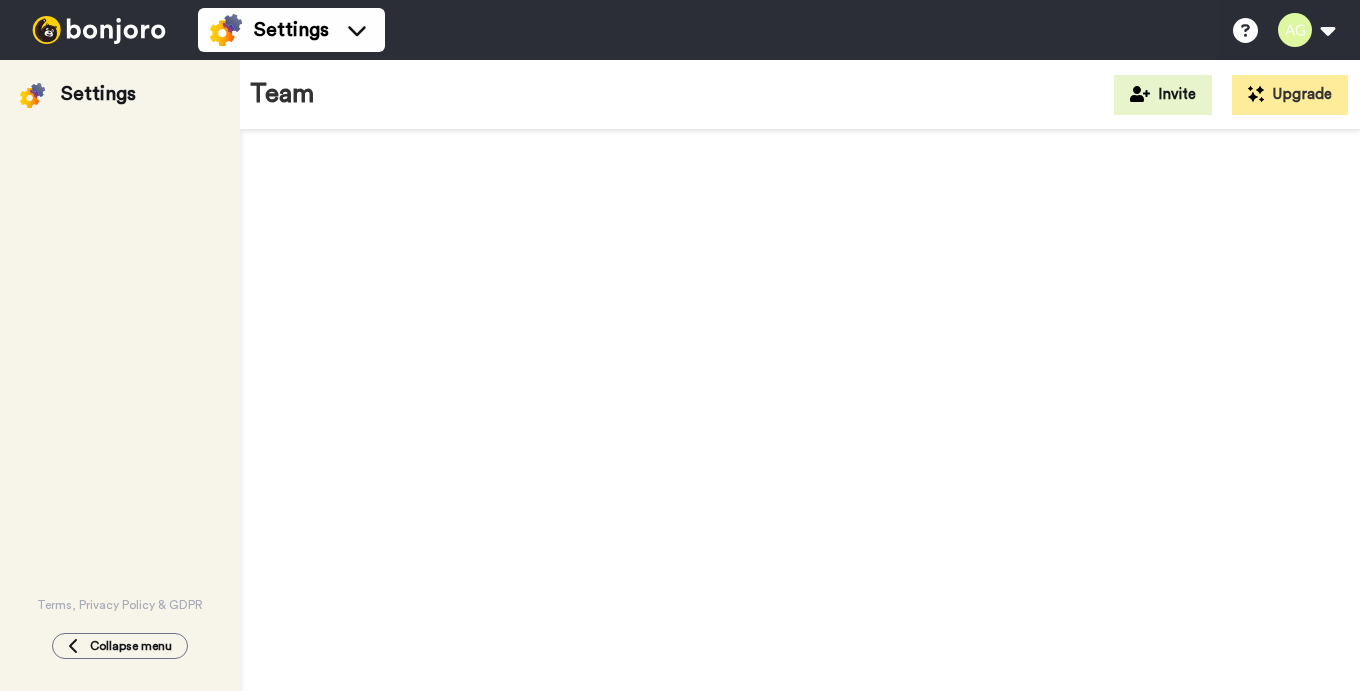 scroll, scrollTop: 0, scrollLeft: 0, axis: both 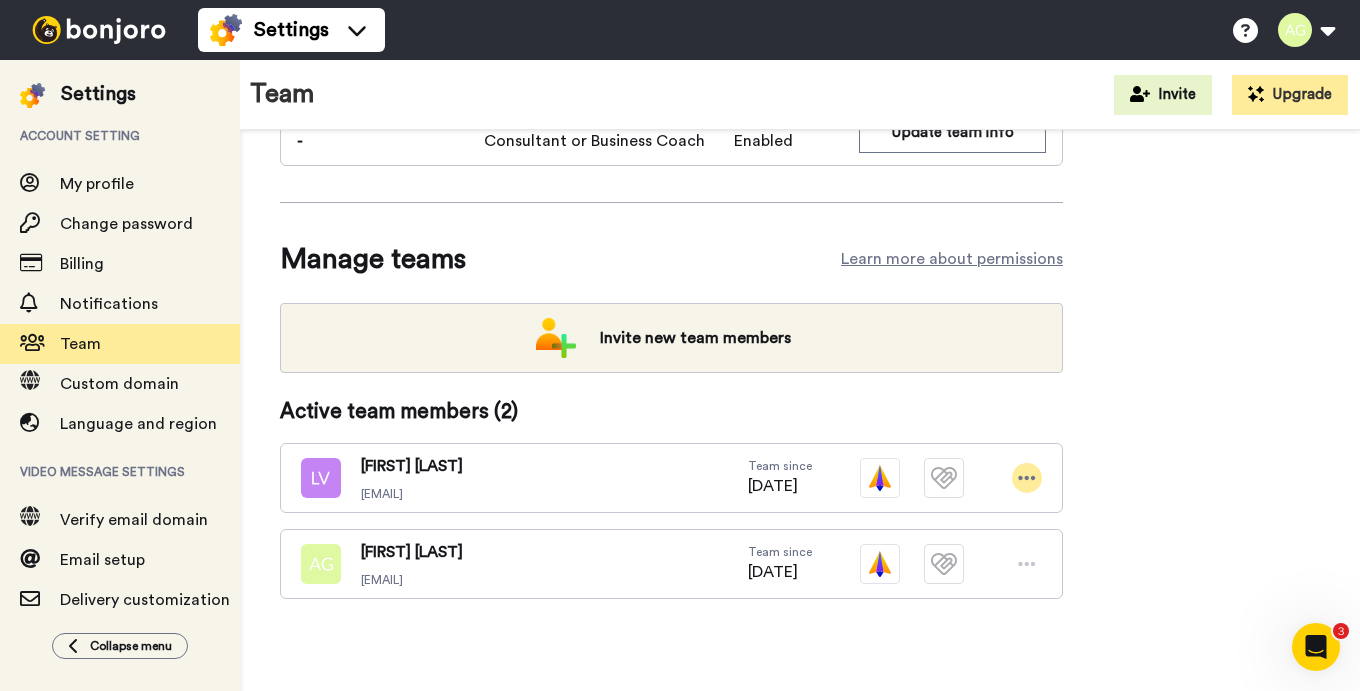 click 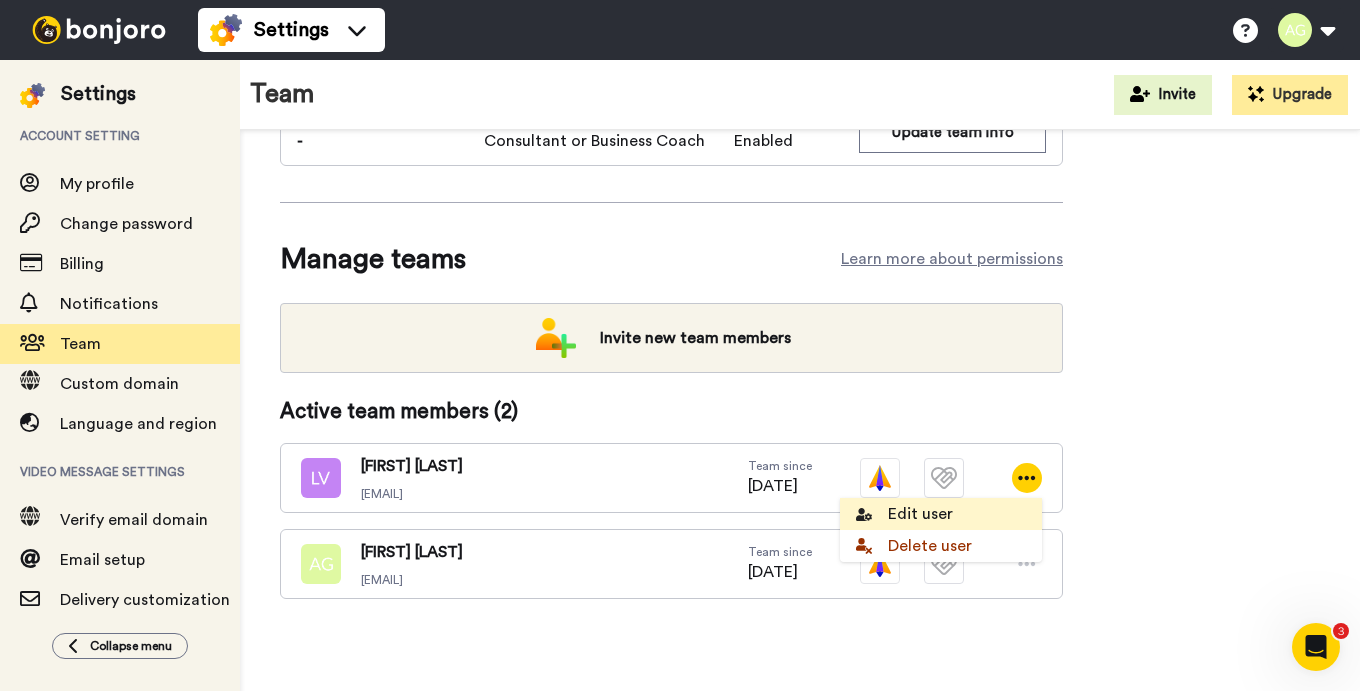 click on "Edit user" at bounding box center (941, 514) 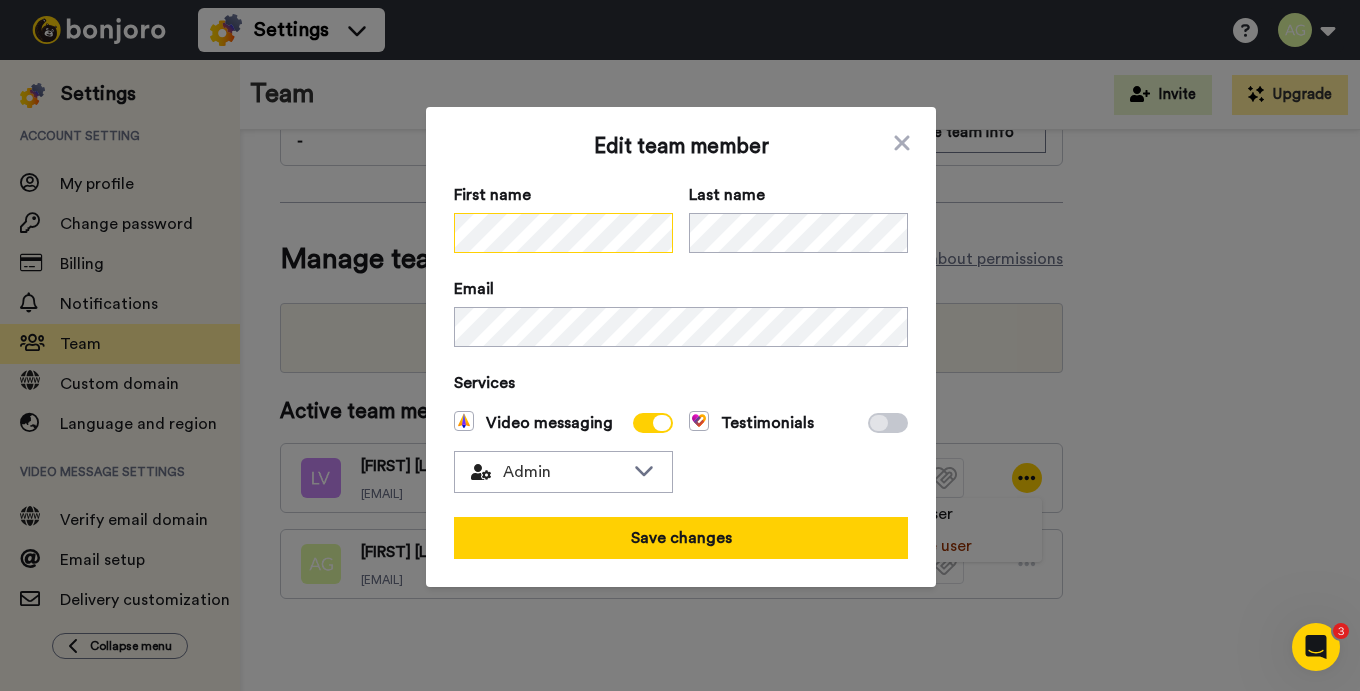click on "Edit team member [FIRST] [LAST] [EMAIL] Services Video messaging Admin Testimonials Save changes" at bounding box center [680, 345] 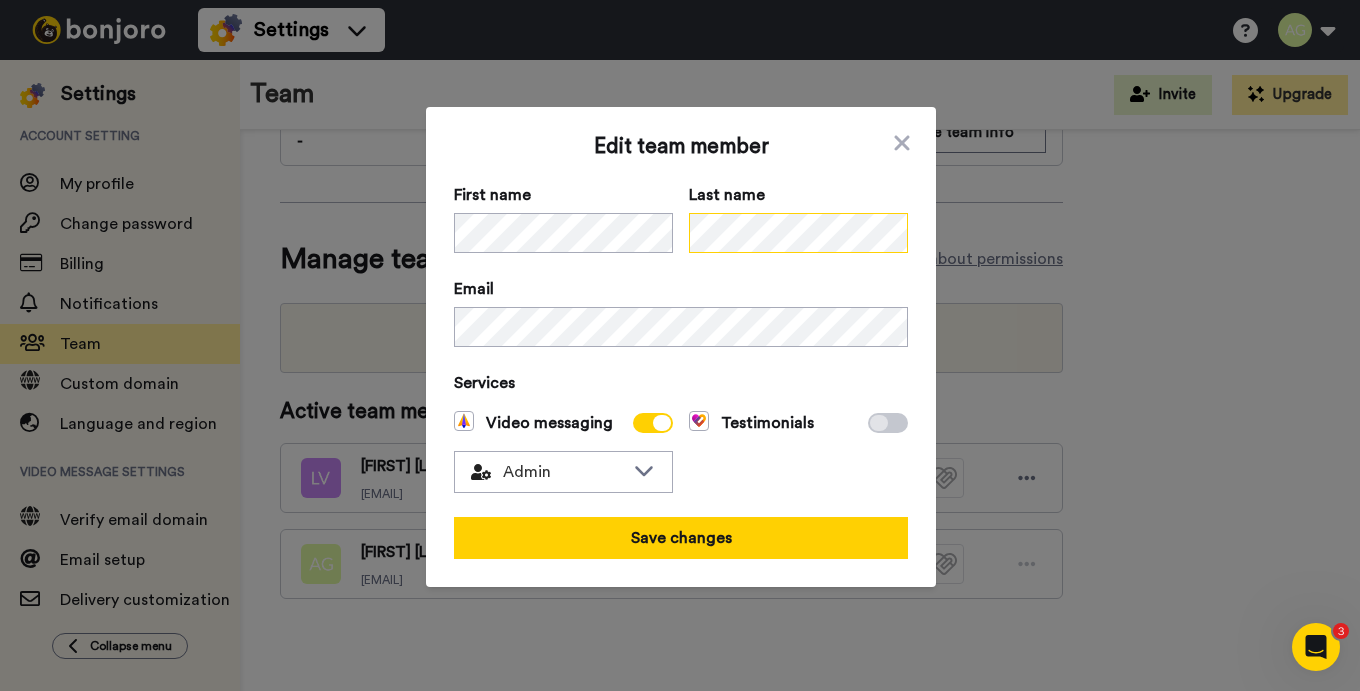 click on "[FIRST] [LAST]" at bounding box center (681, 218) 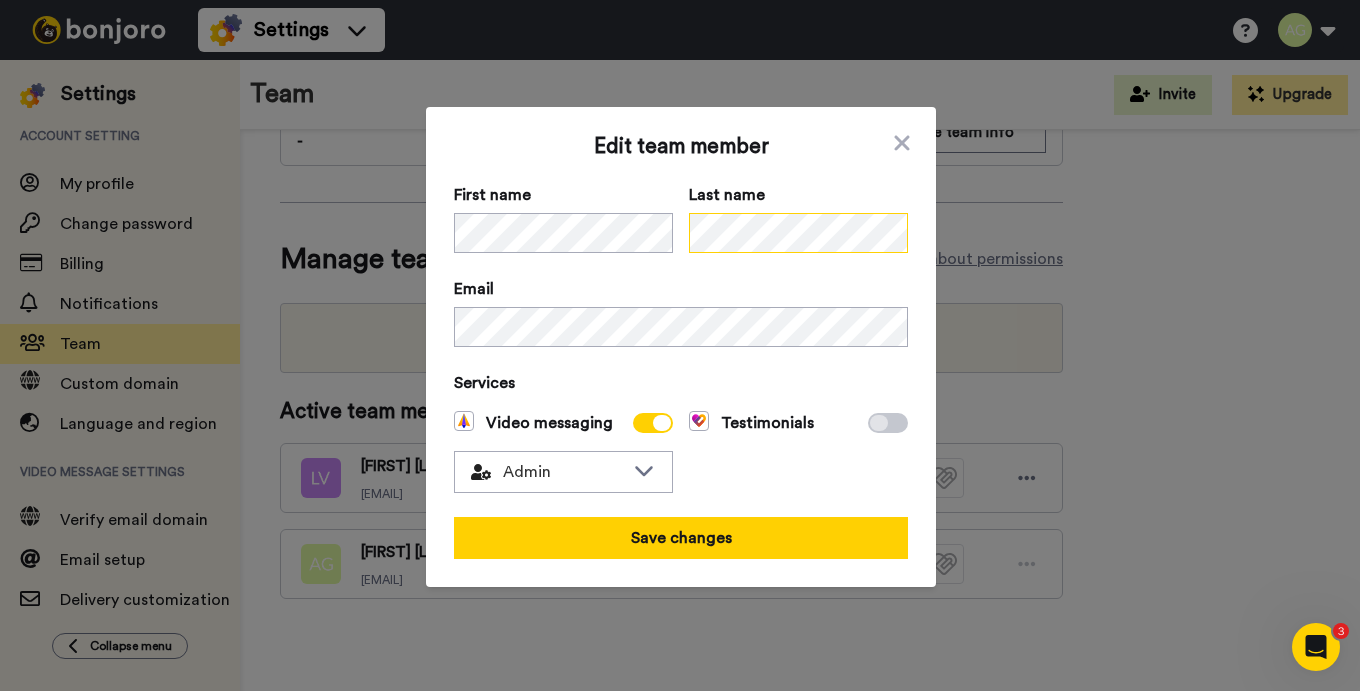 click on "[FIRST] [LAST]" at bounding box center (681, 218) 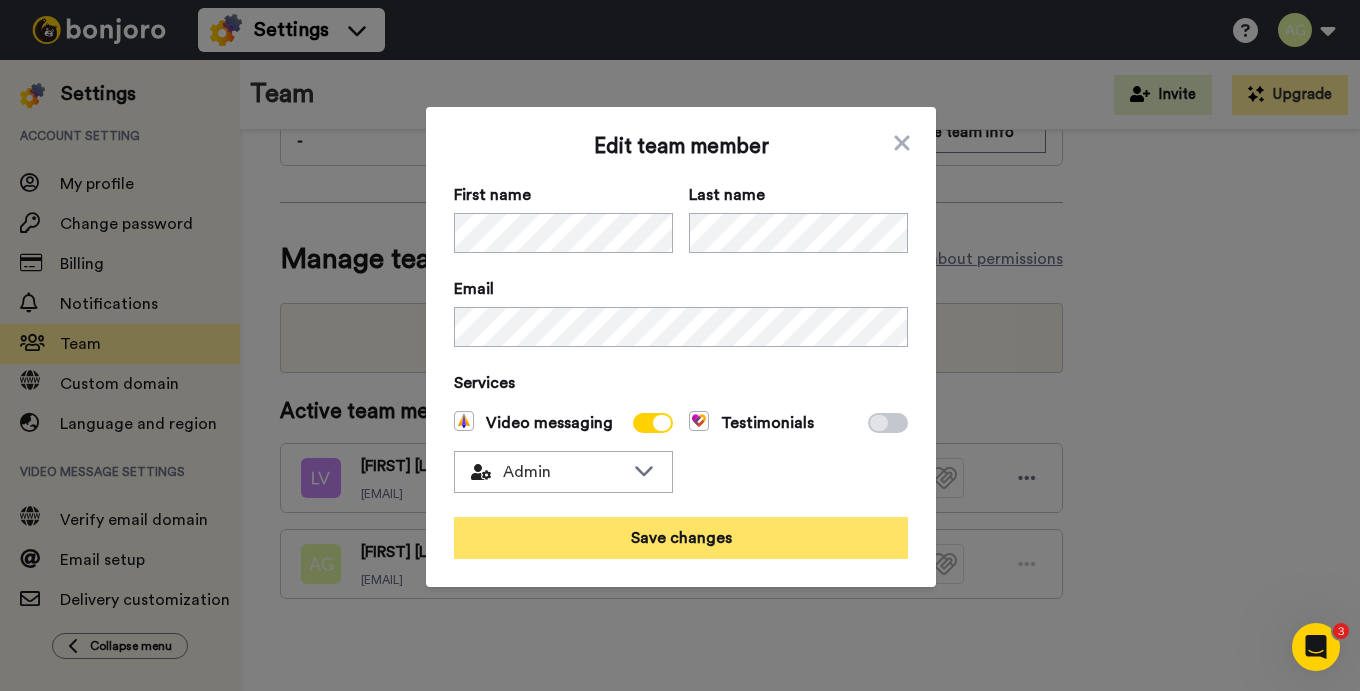 click on "Save changes" at bounding box center [681, 538] 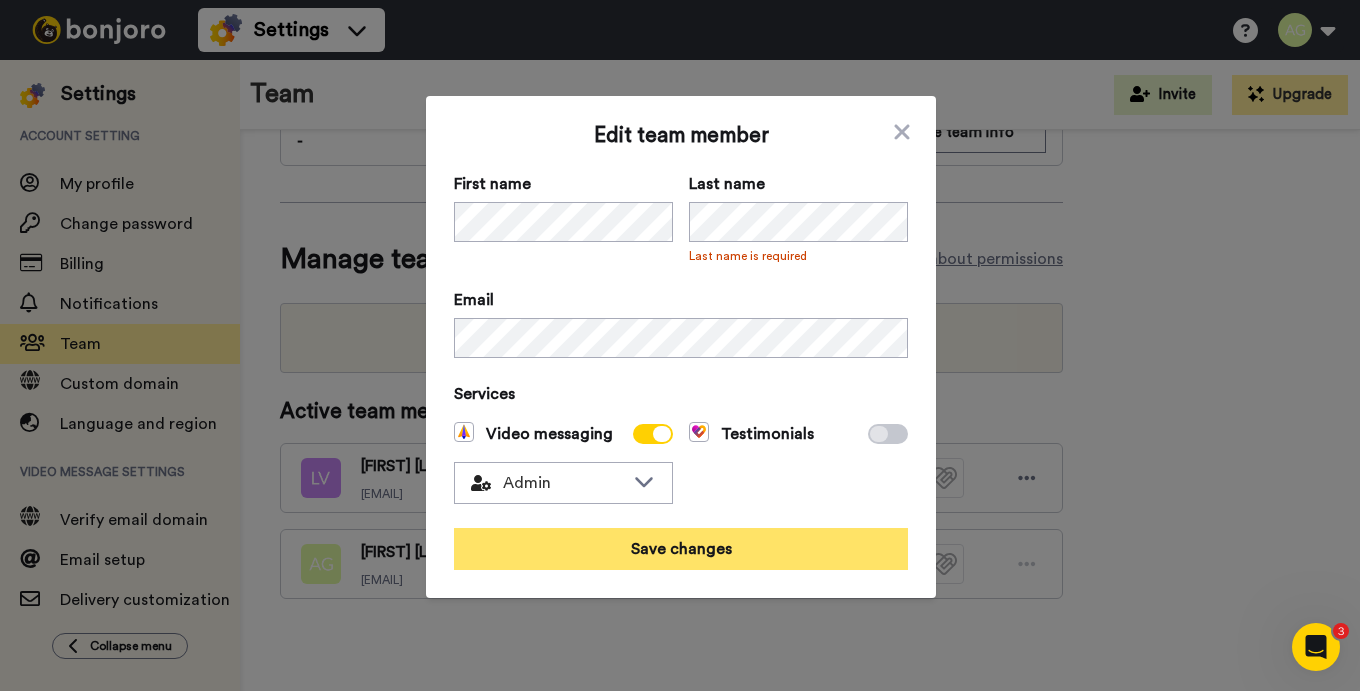 click on "Save changes" at bounding box center (681, 549) 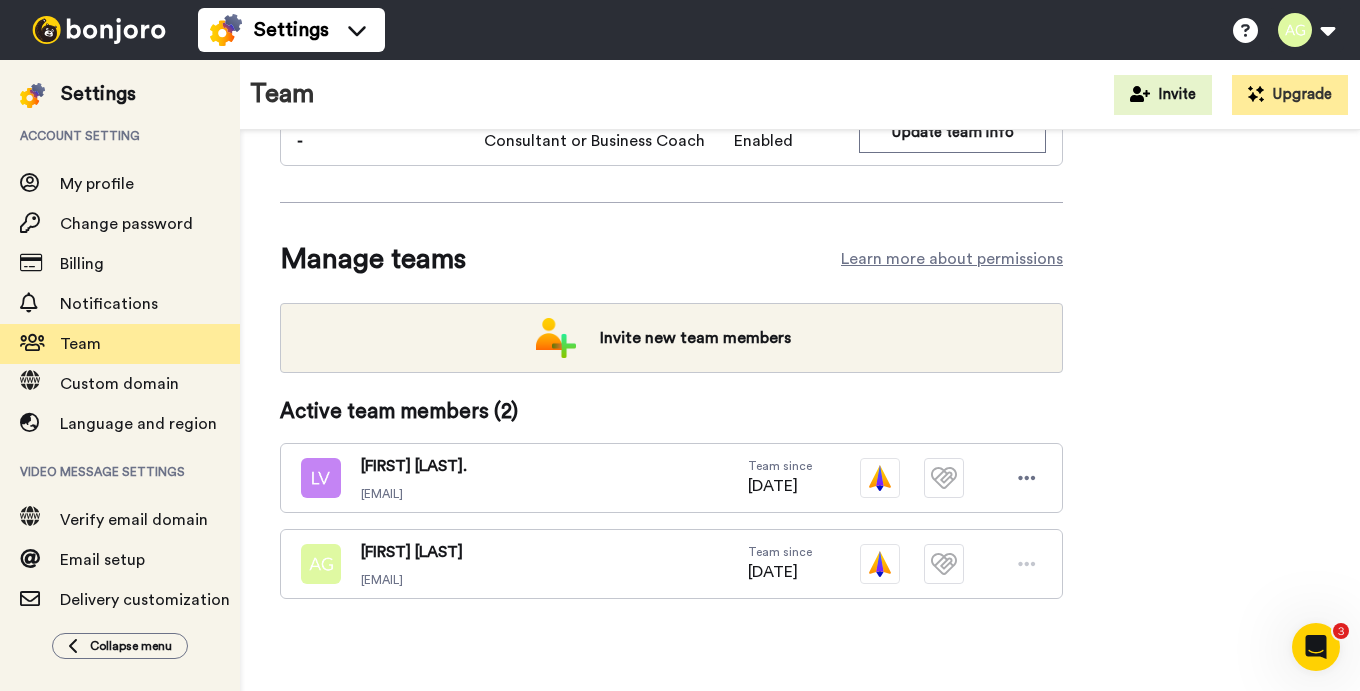 click on "Settings" at bounding box center (98, 94) 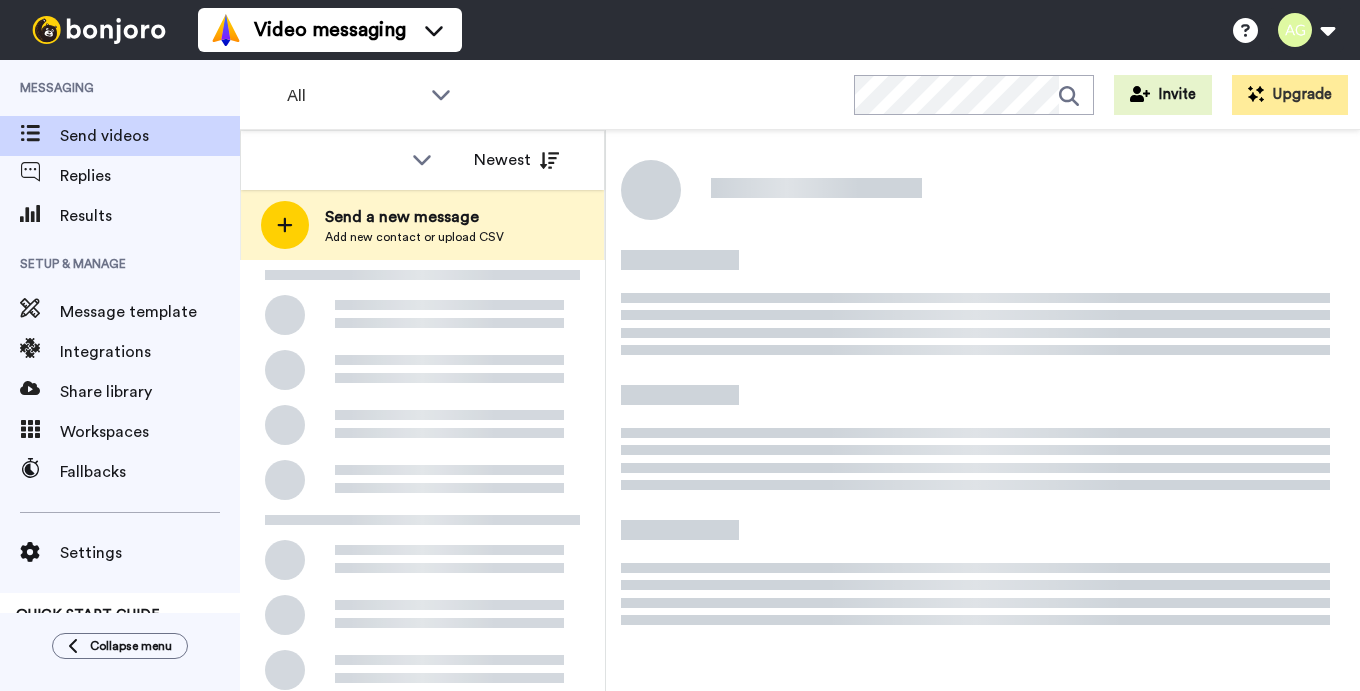 scroll, scrollTop: 0, scrollLeft: 0, axis: both 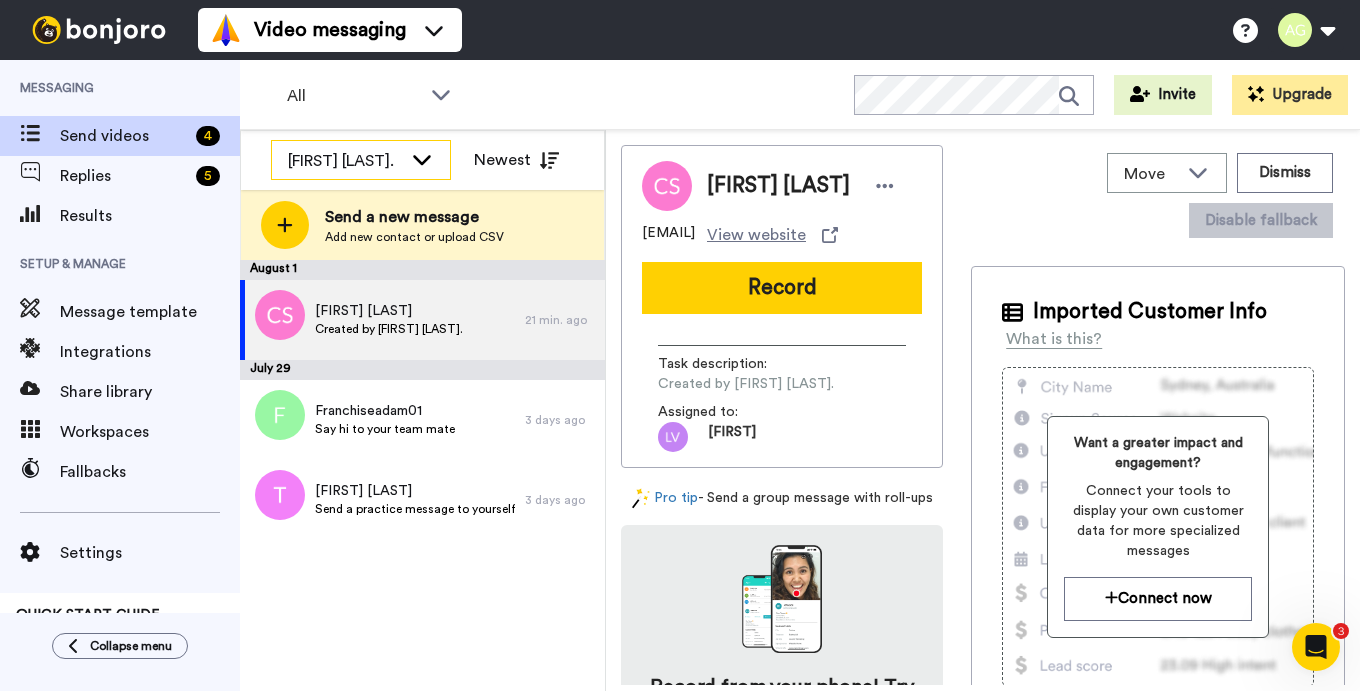 click 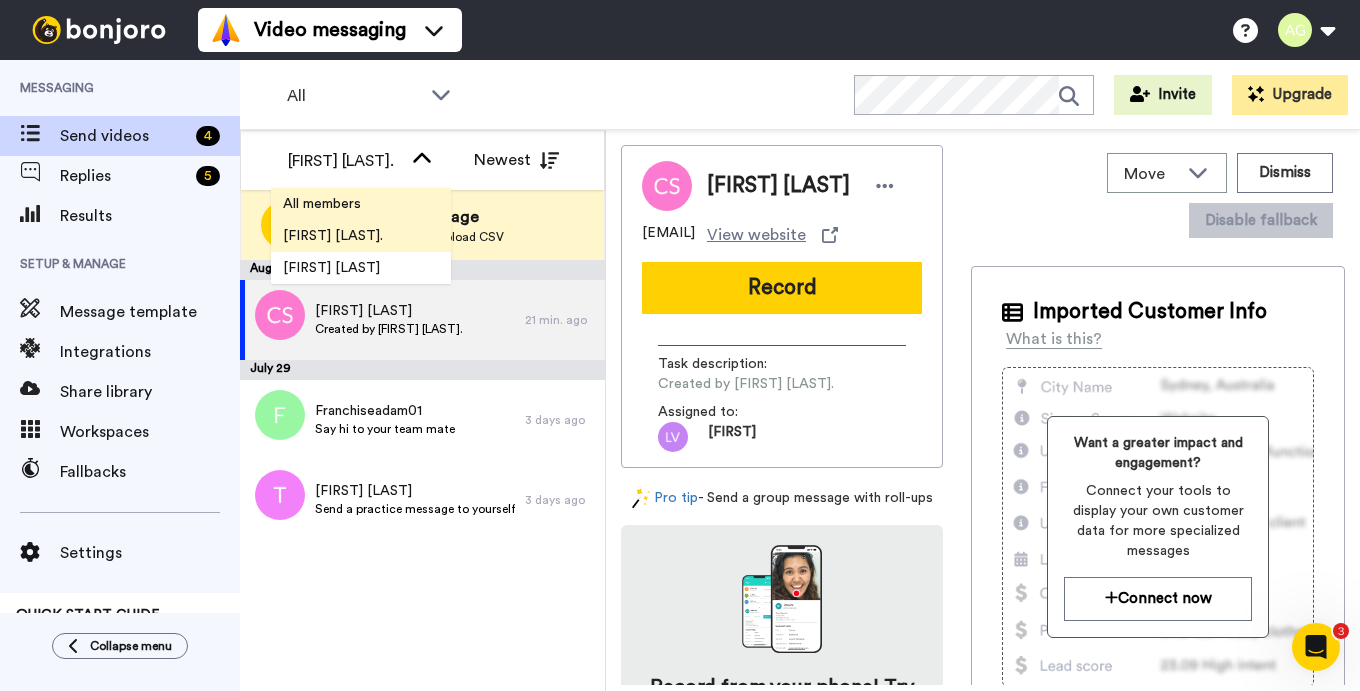 click on "All members" at bounding box center [322, 204] 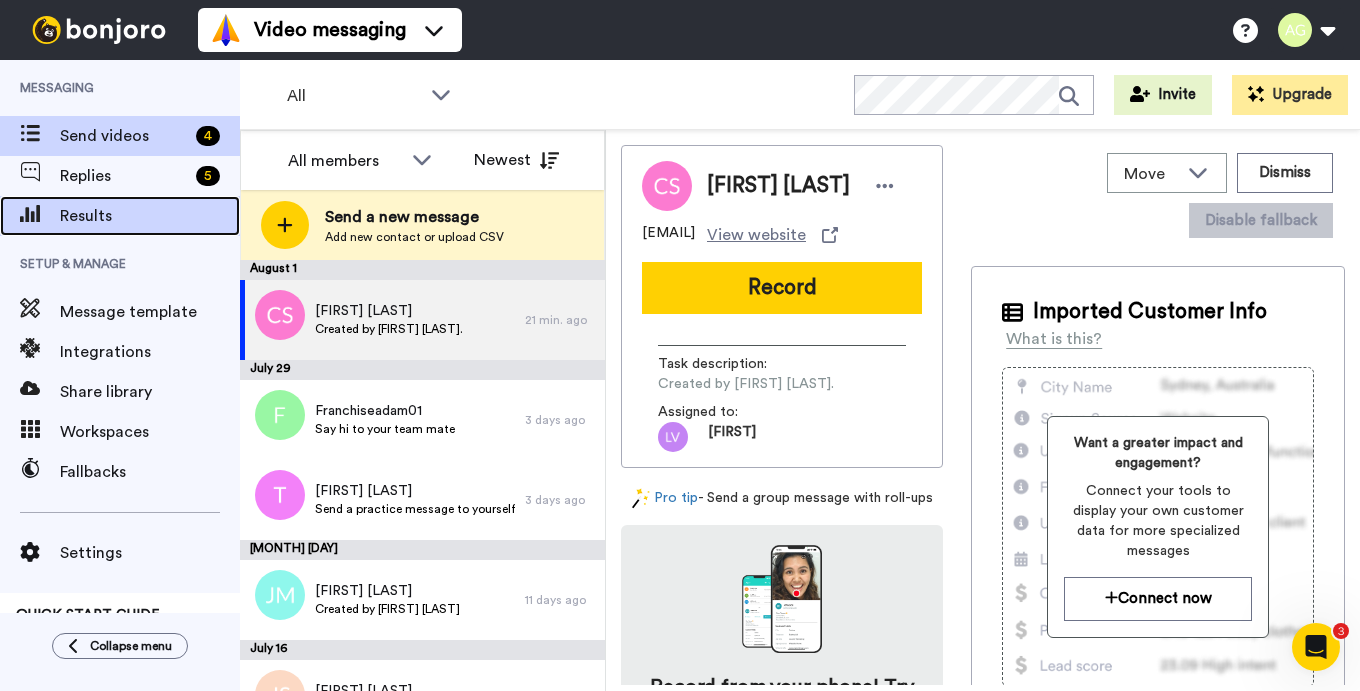 click on "Results" at bounding box center (150, 216) 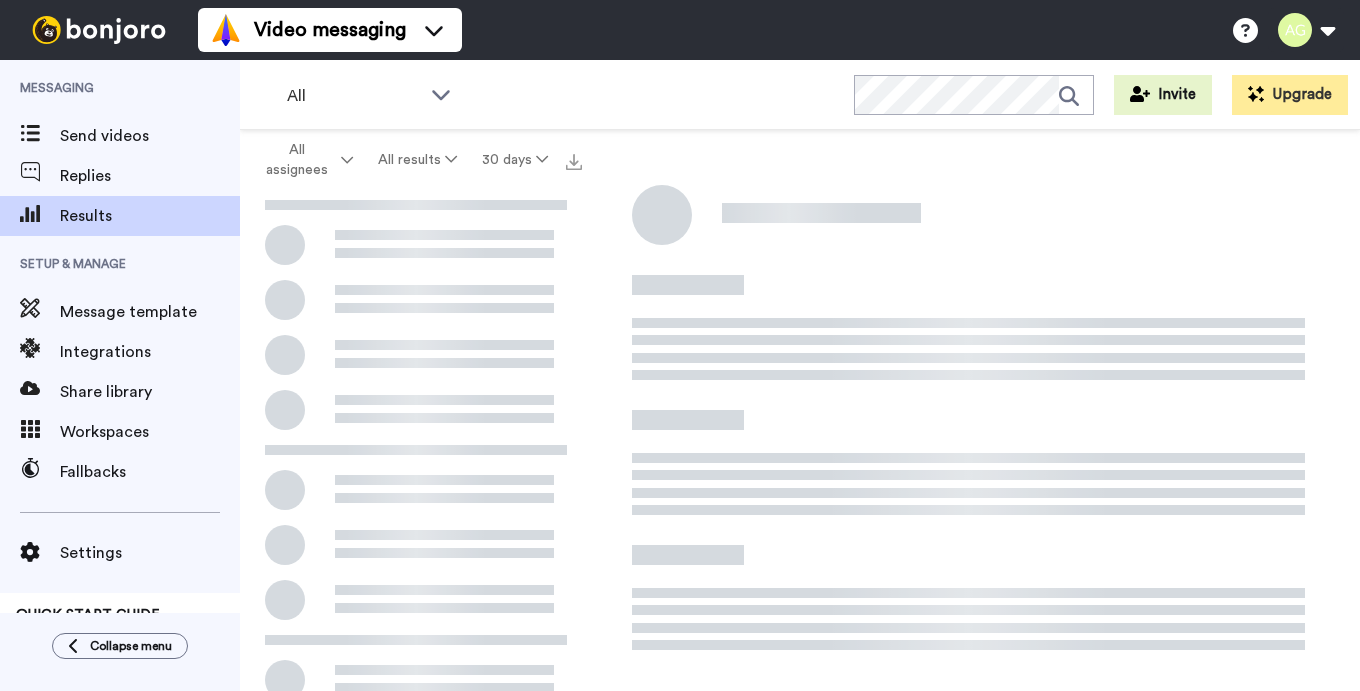 scroll, scrollTop: 0, scrollLeft: 0, axis: both 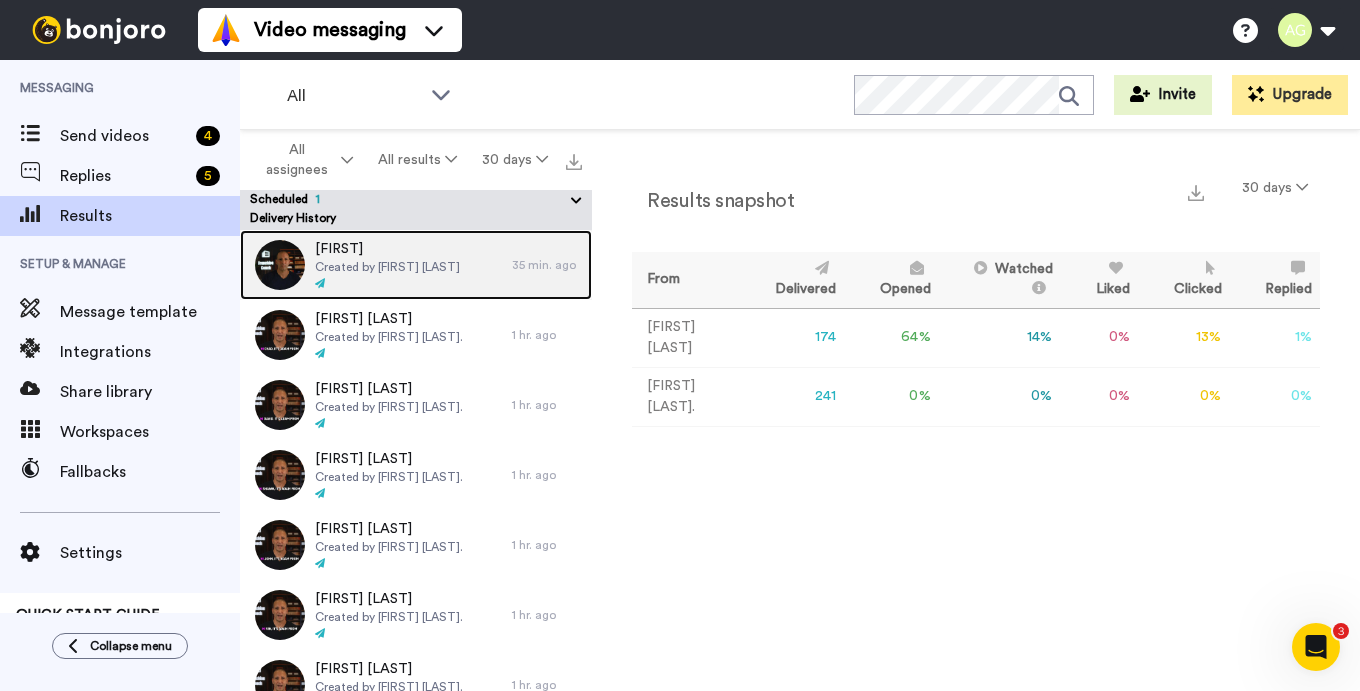 click at bounding box center [387, 284] 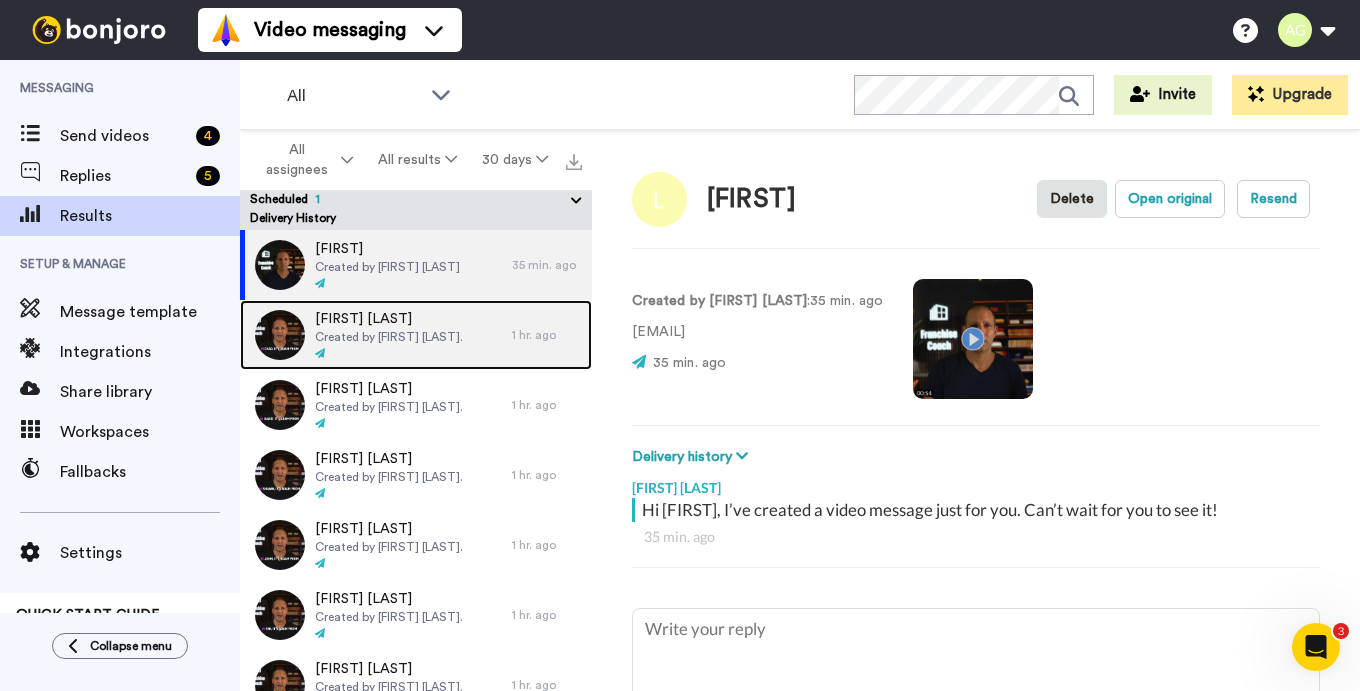 click on "Created by [FIRST] [LAST]." at bounding box center [389, 337] 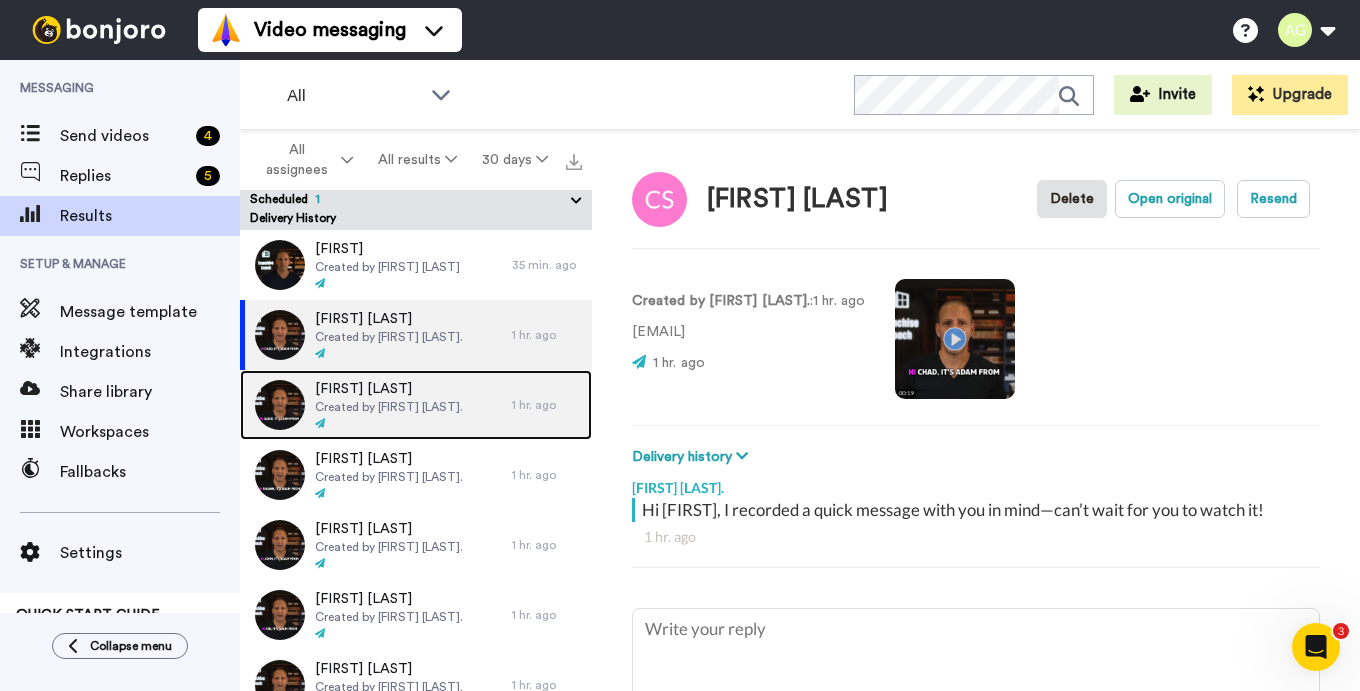 click on "[FIRST] [LAST]" at bounding box center (389, 389) 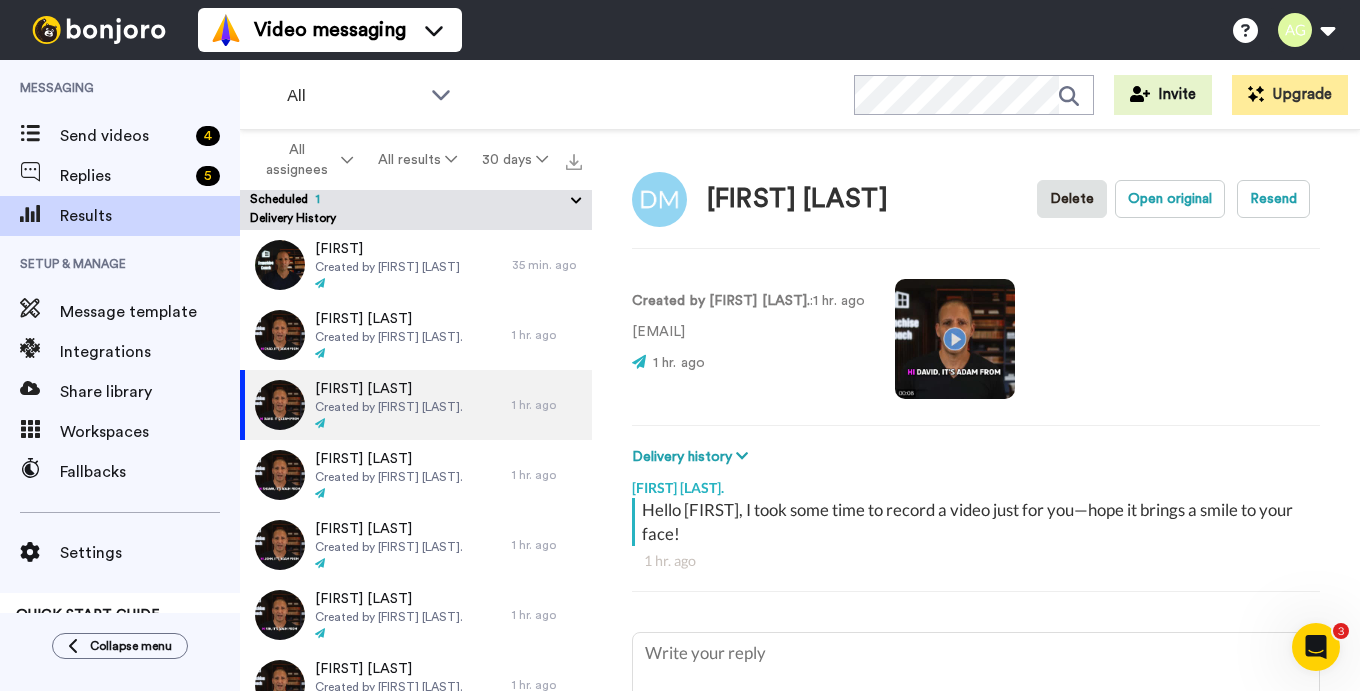 type on "x" 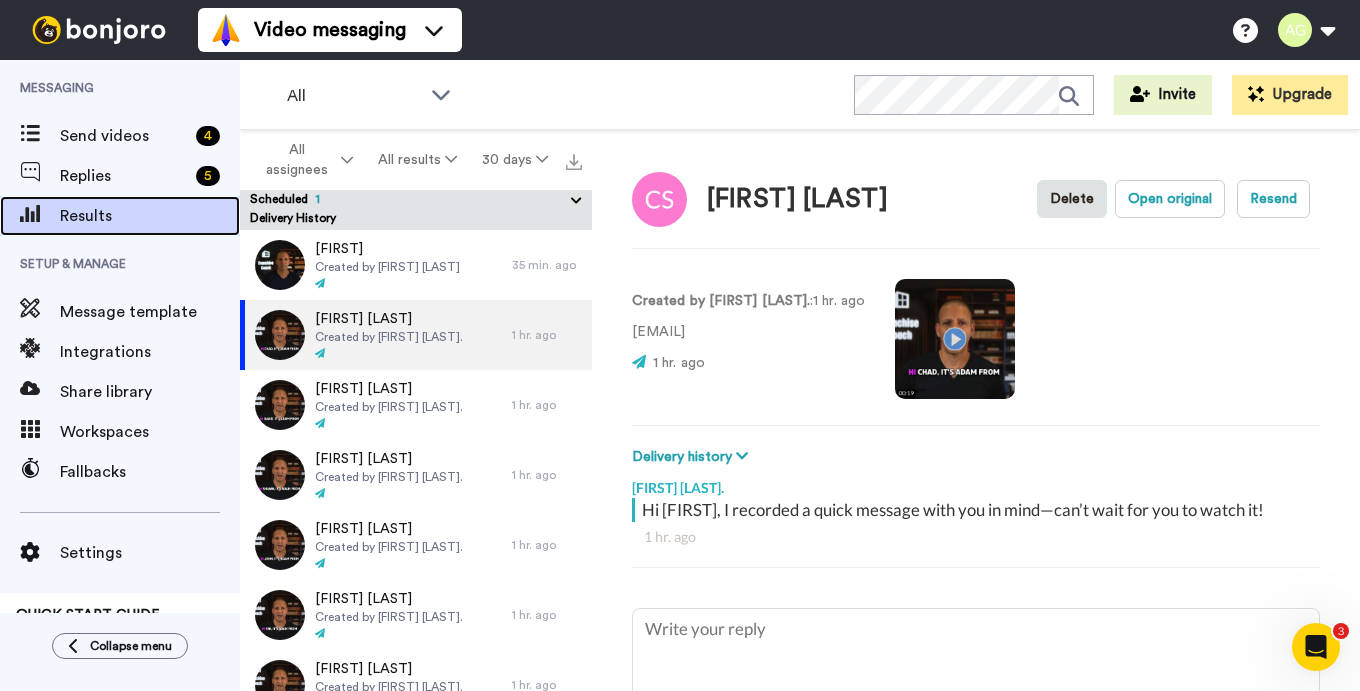 click on "Results" at bounding box center [150, 216] 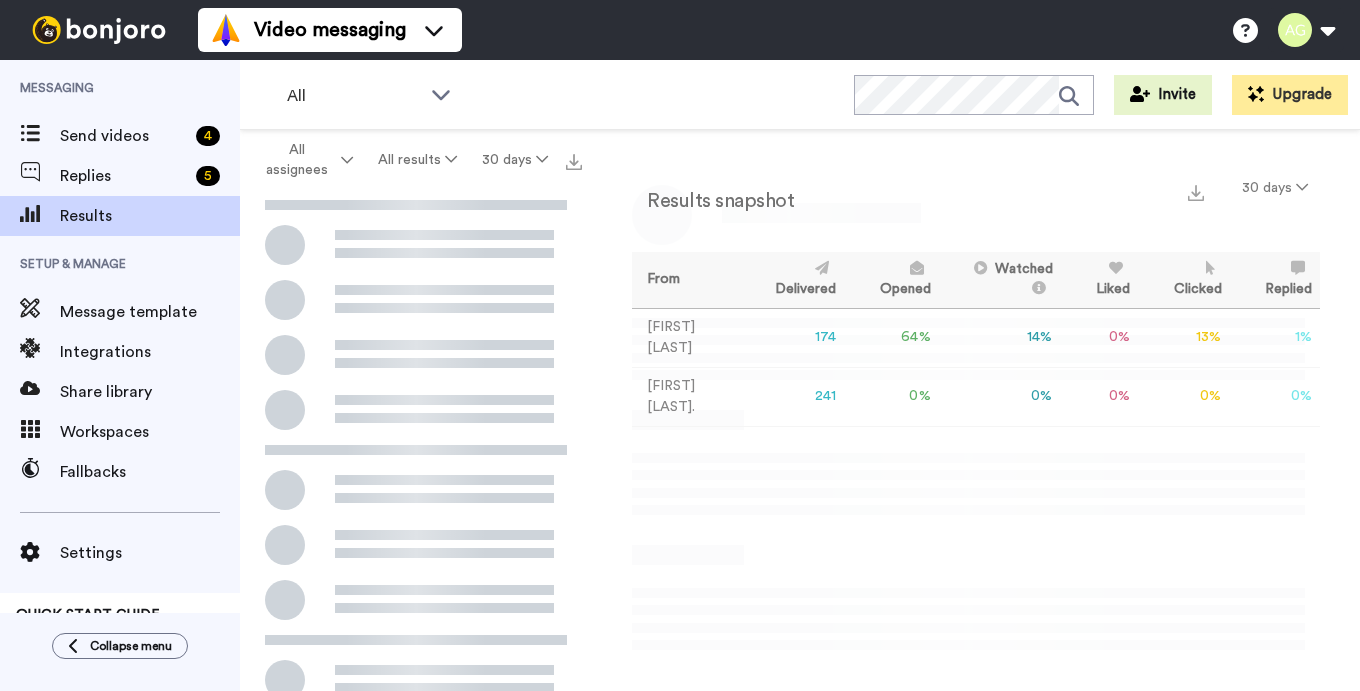 scroll, scrollTop: 0, scrollLeft: 0, axis: both 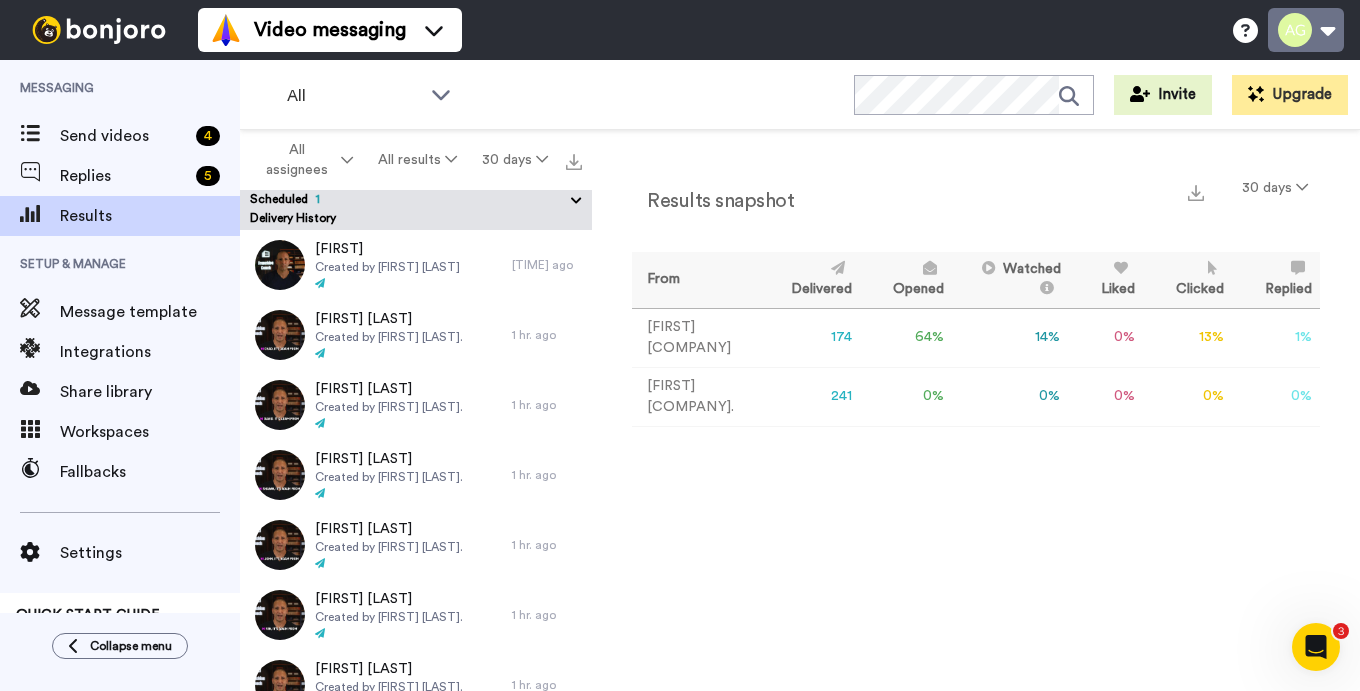 click at bounding box center [1306, 30] 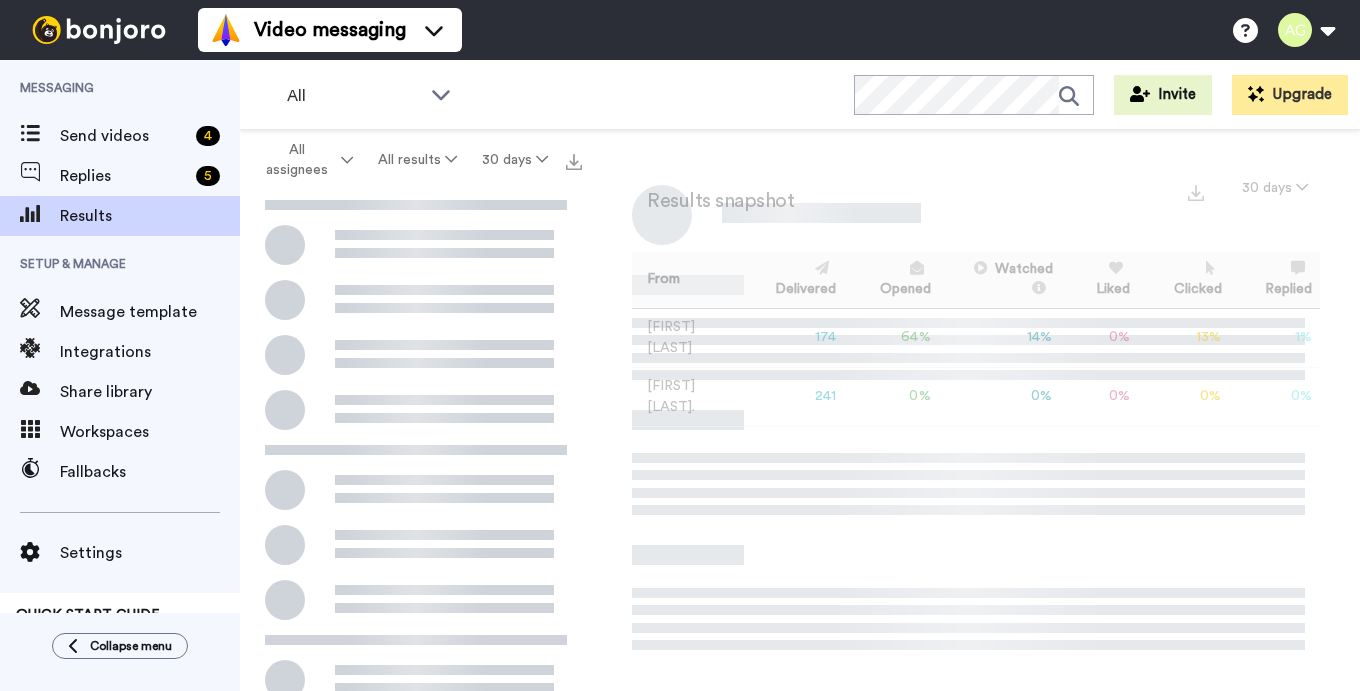 scroll, scrollTop: 0, scrollLeft: 0, axis: both 